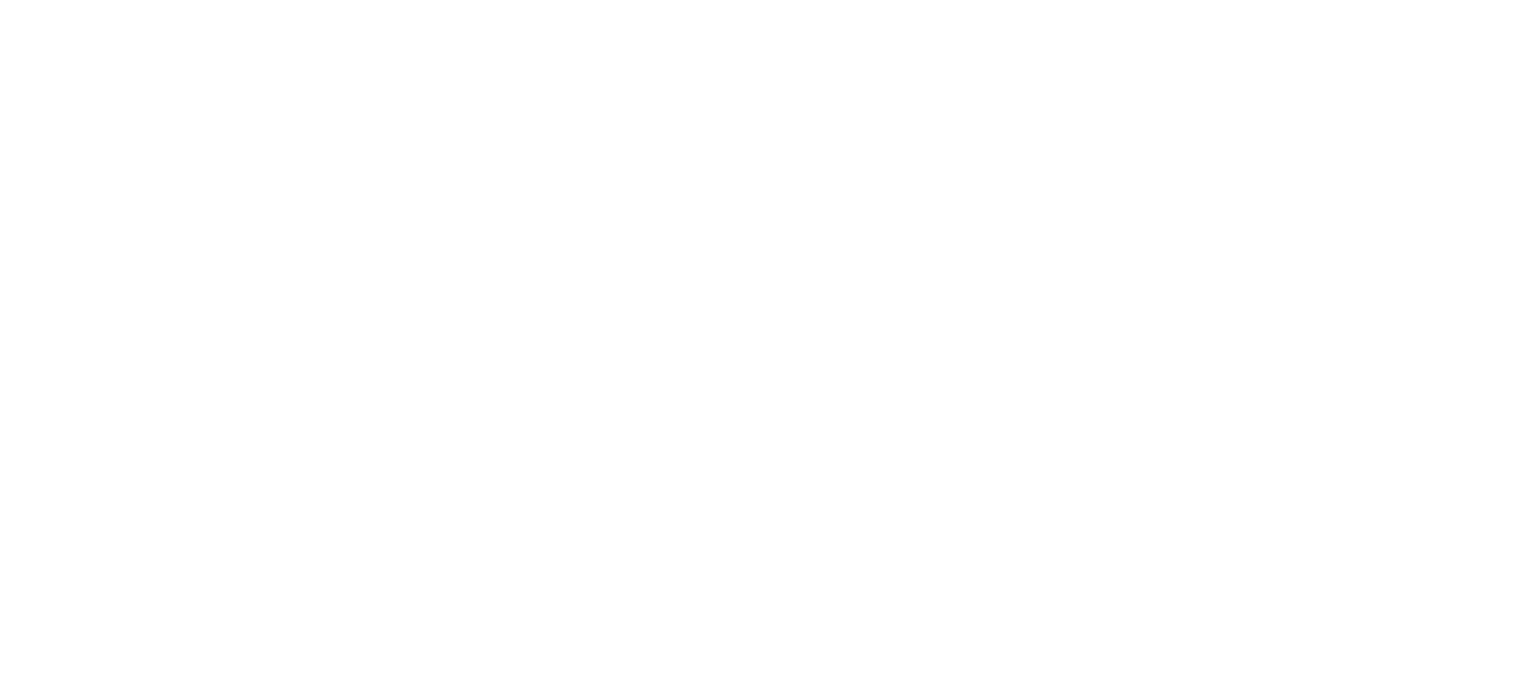 scroll, scrollTop: 0, scrollLeft: 0, axis: both 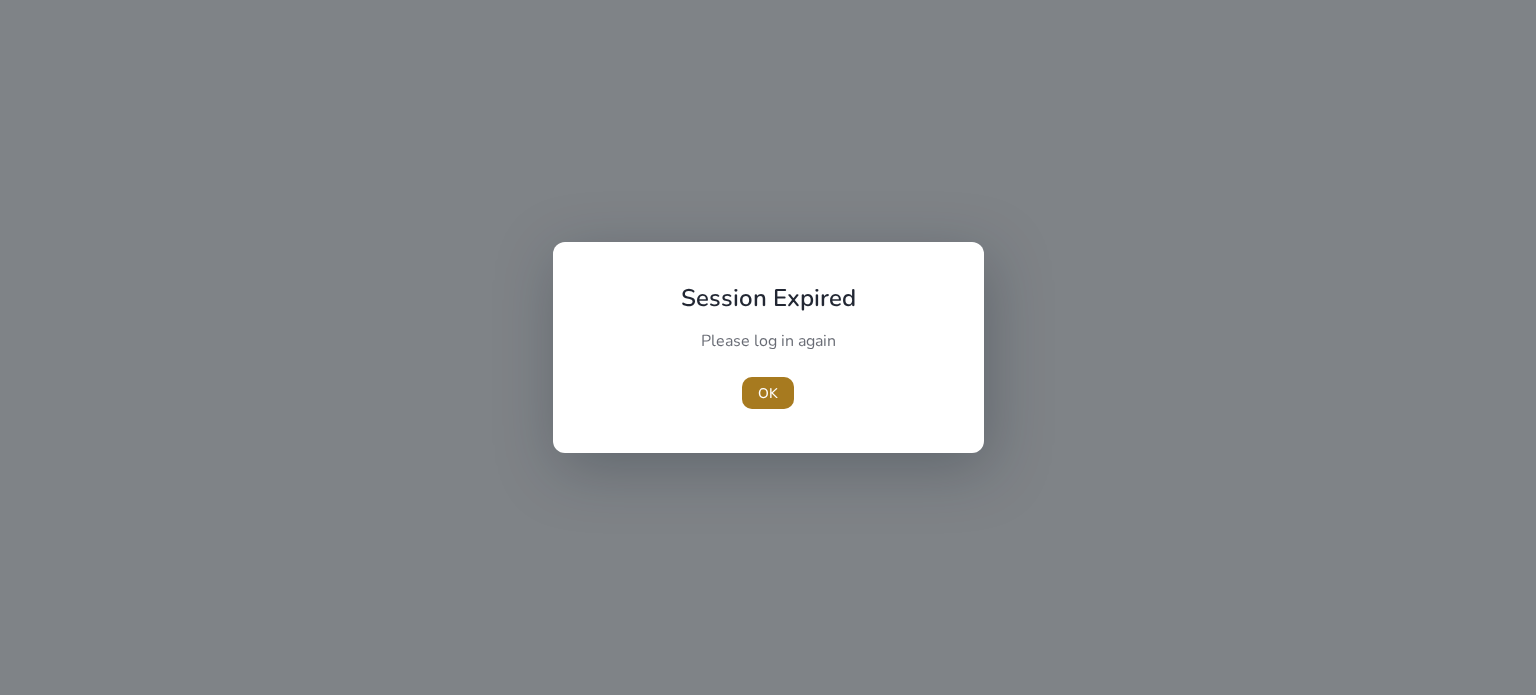click on "OK" at bounding box center (768, 393) 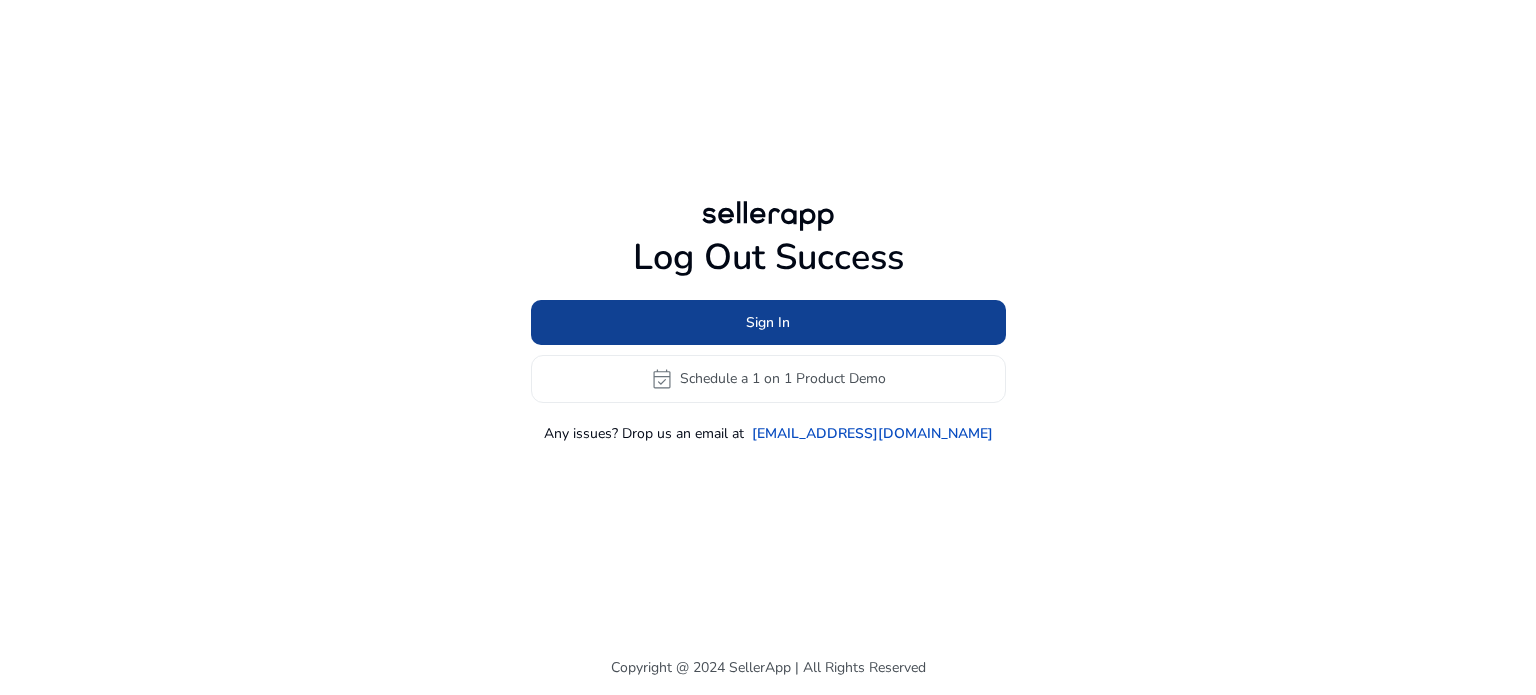 click 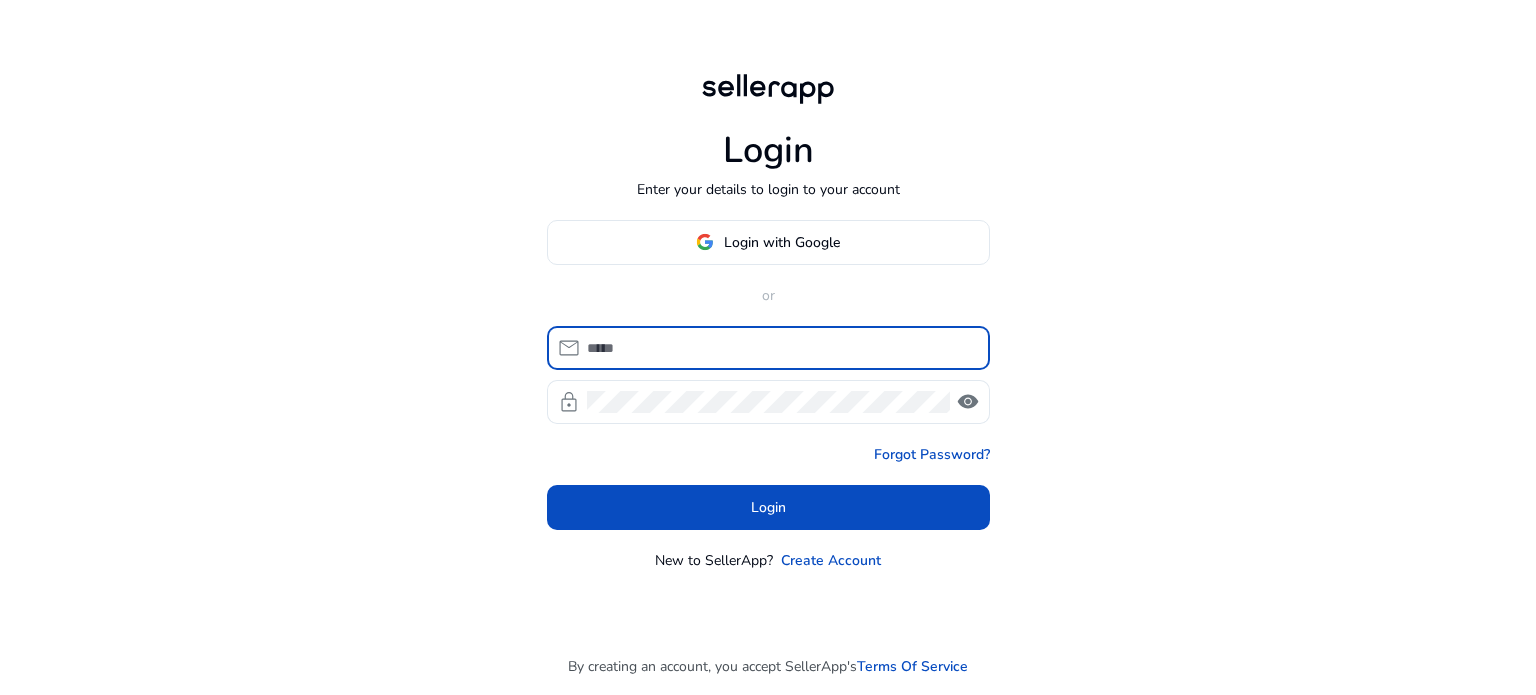 type on "**********" 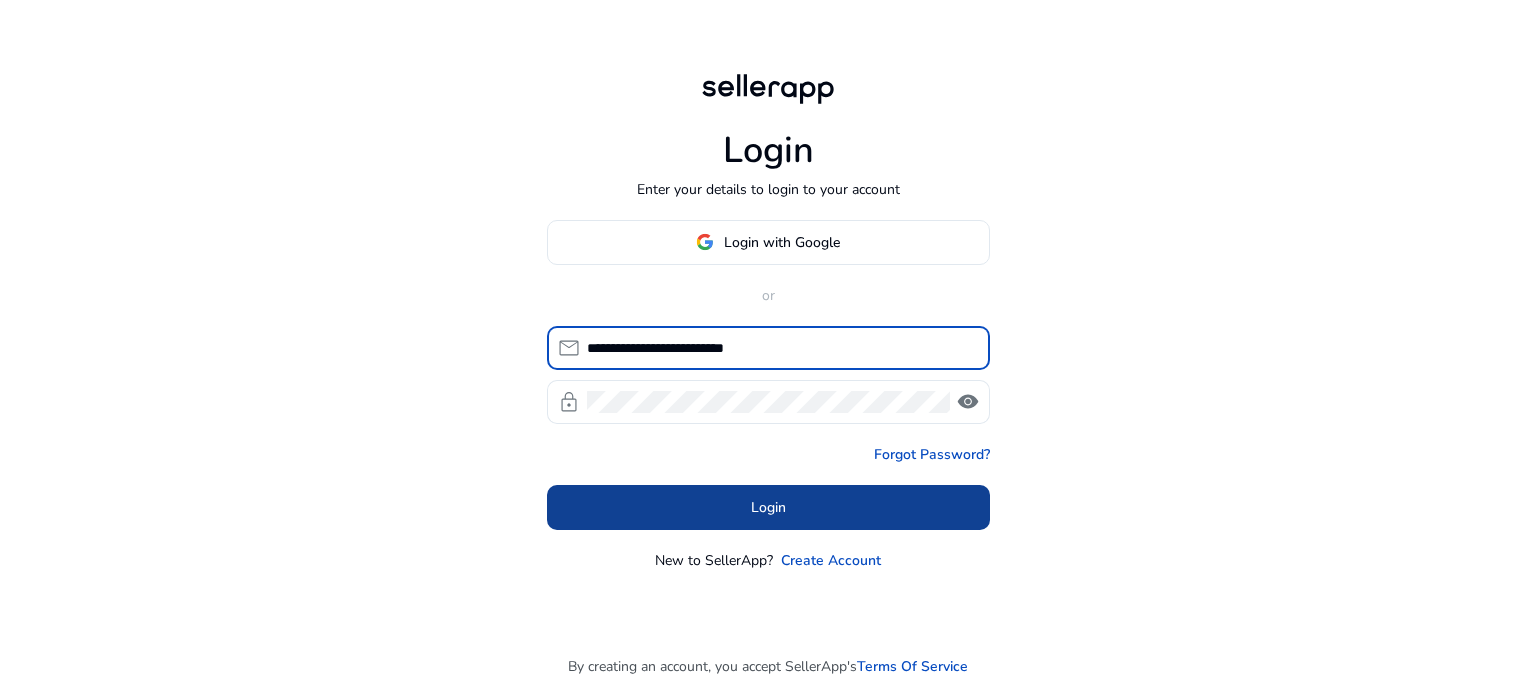 click at bounding box center [768, 507] 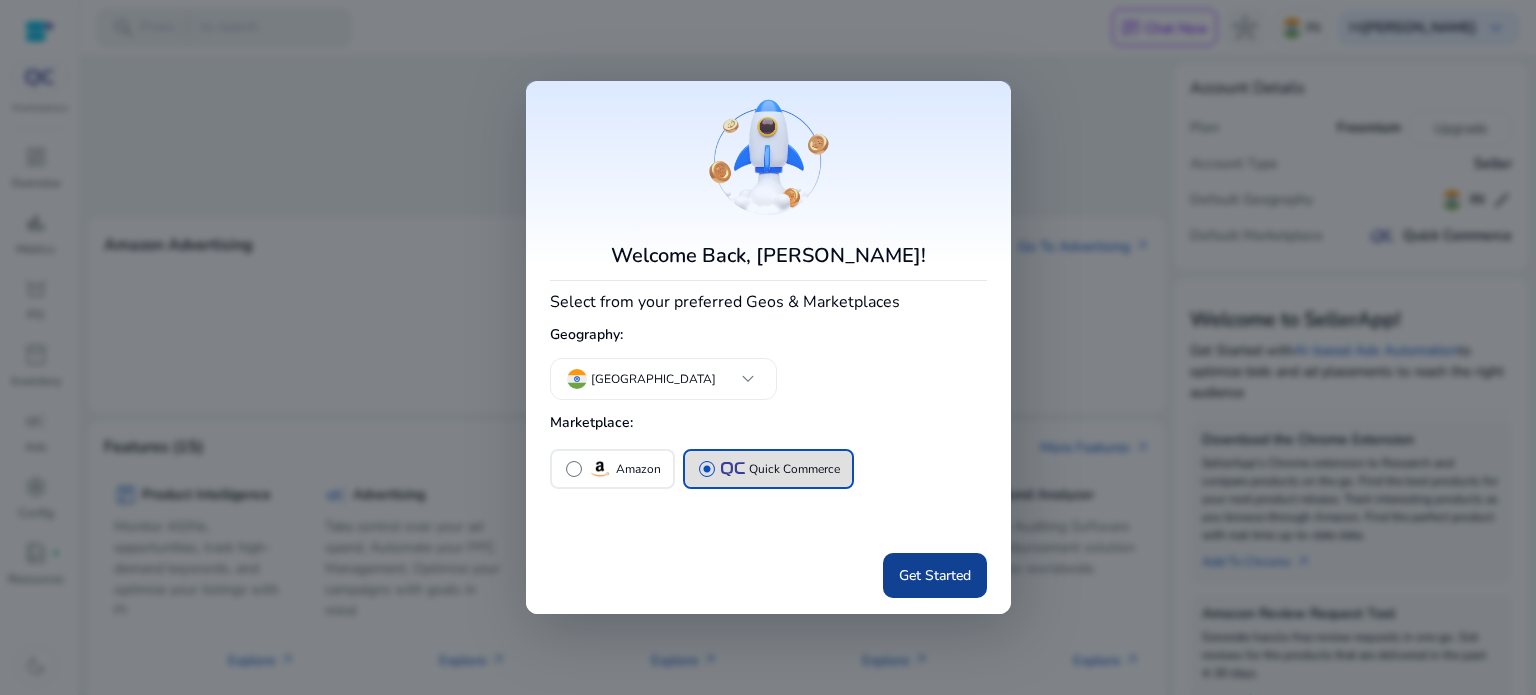 click on "Get Started" at bounding box center (935, 575) 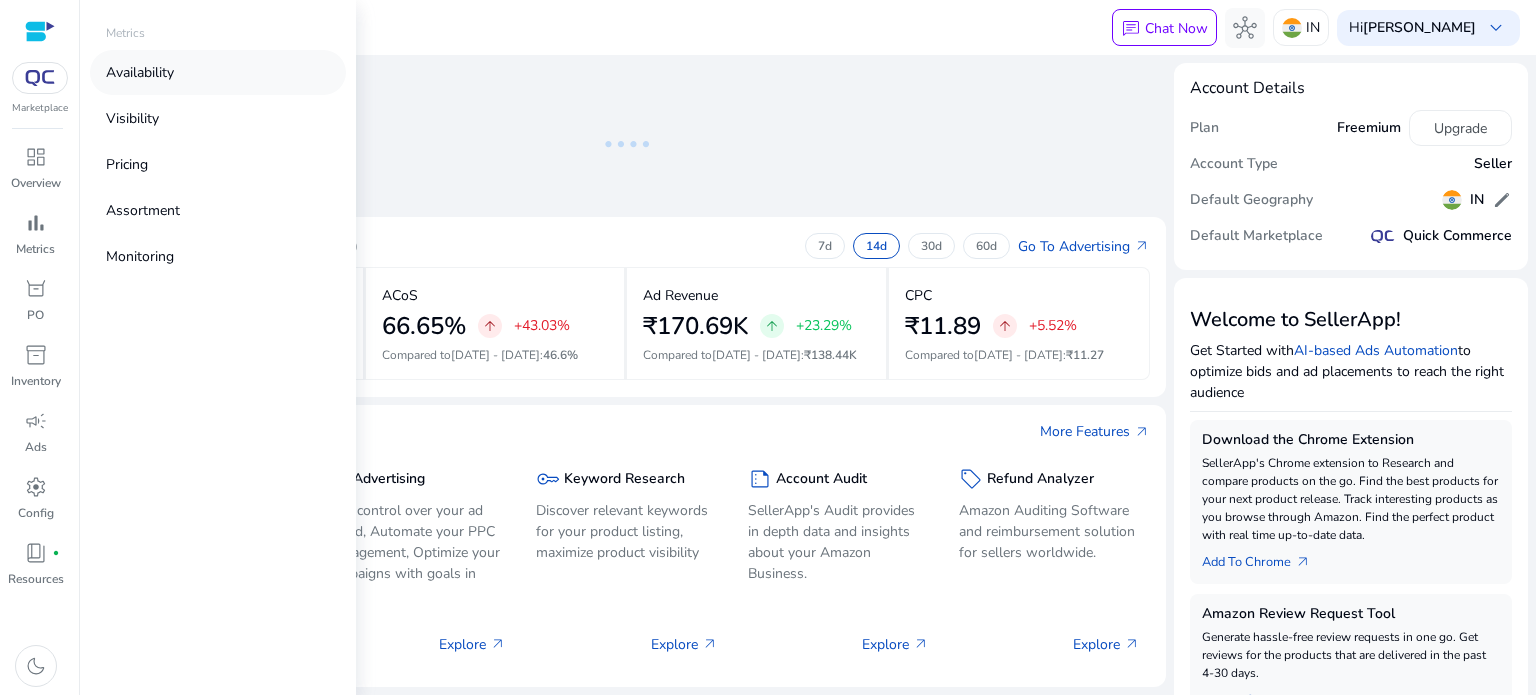 click on "Availability" at bounding box center (140, 72) 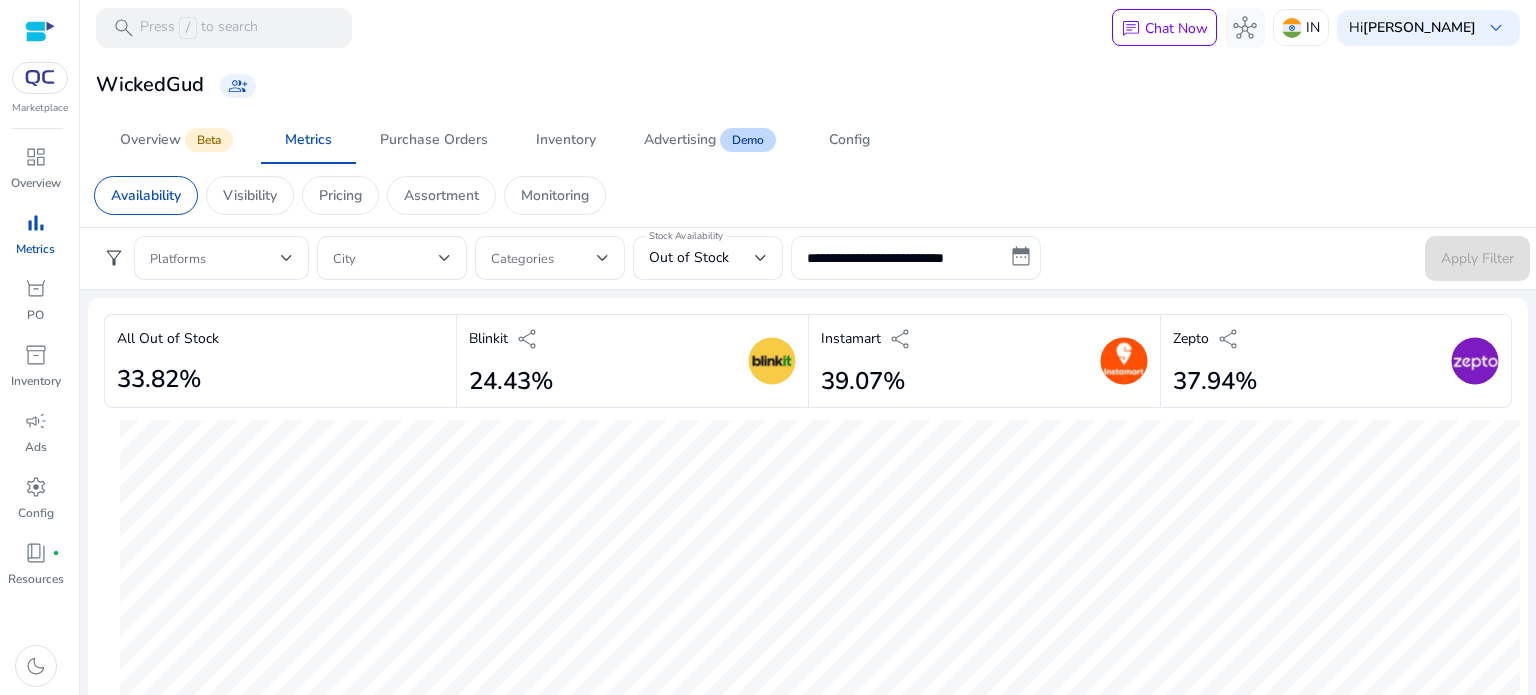 scroll, scrollTop: 0, scrollLeft: 0, axis: both 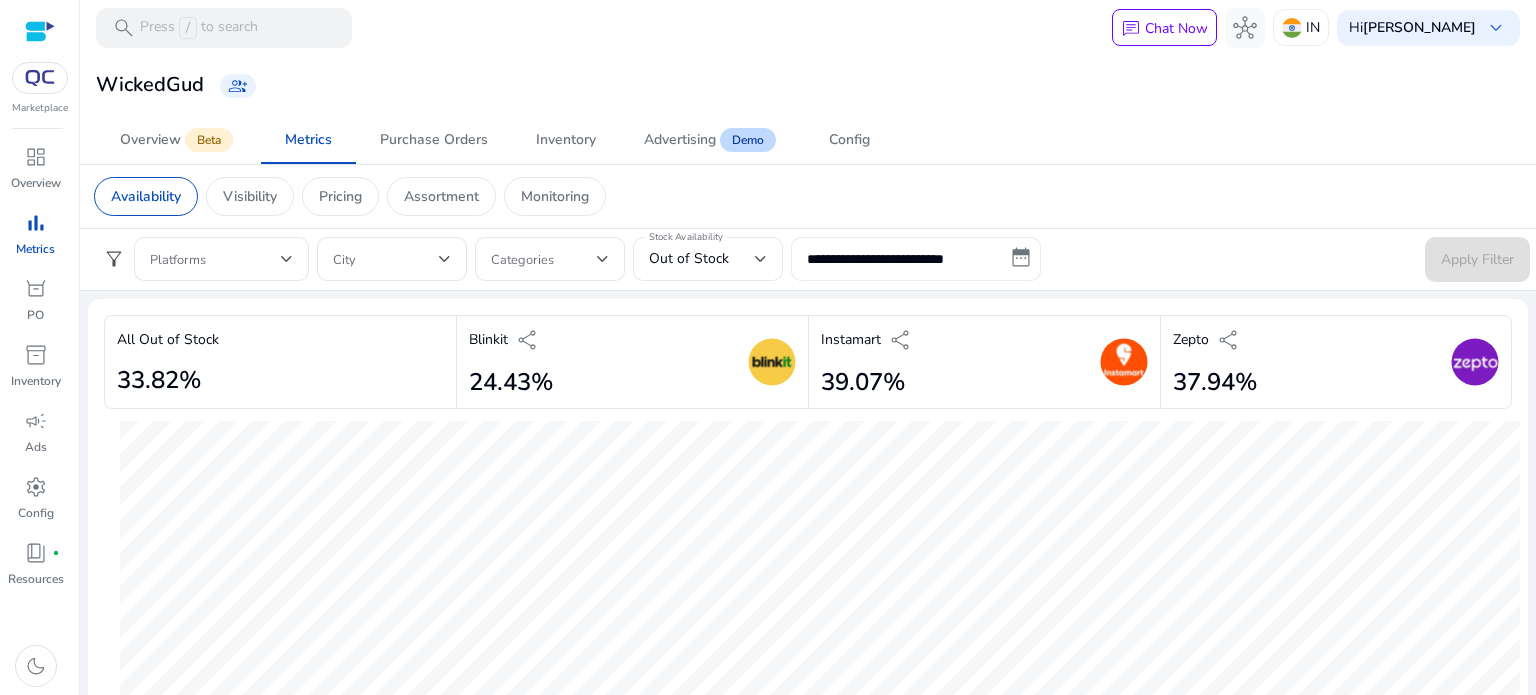 click on "**********" at bounding box center (916, 259) 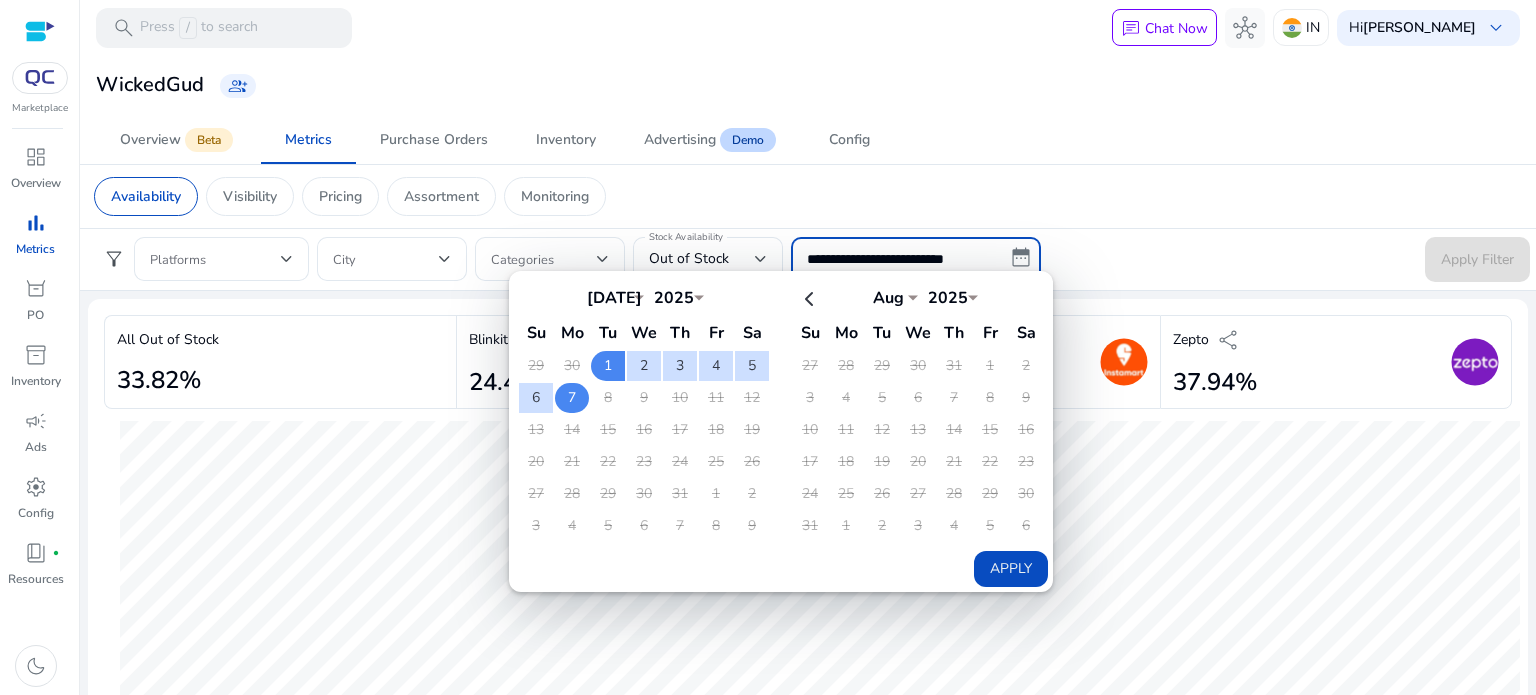 click on "7" 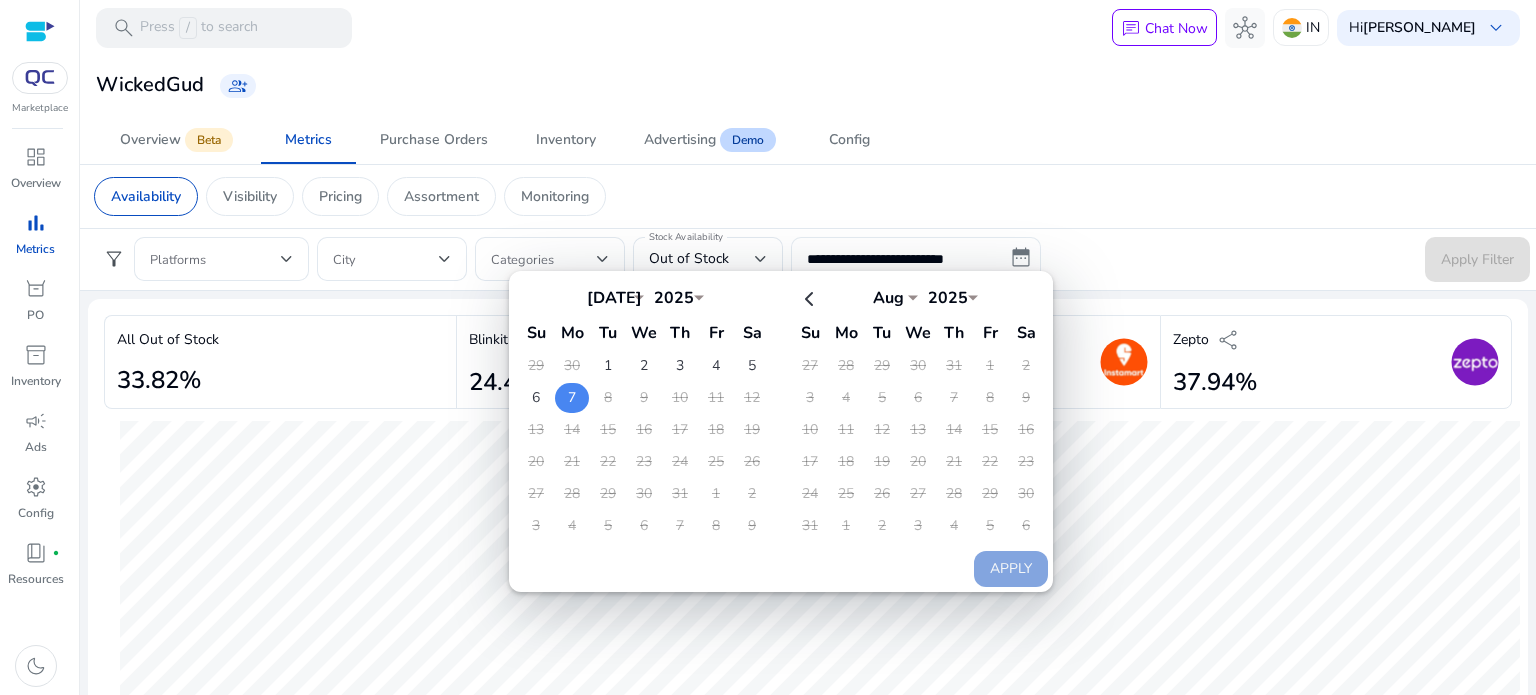 click on "7" 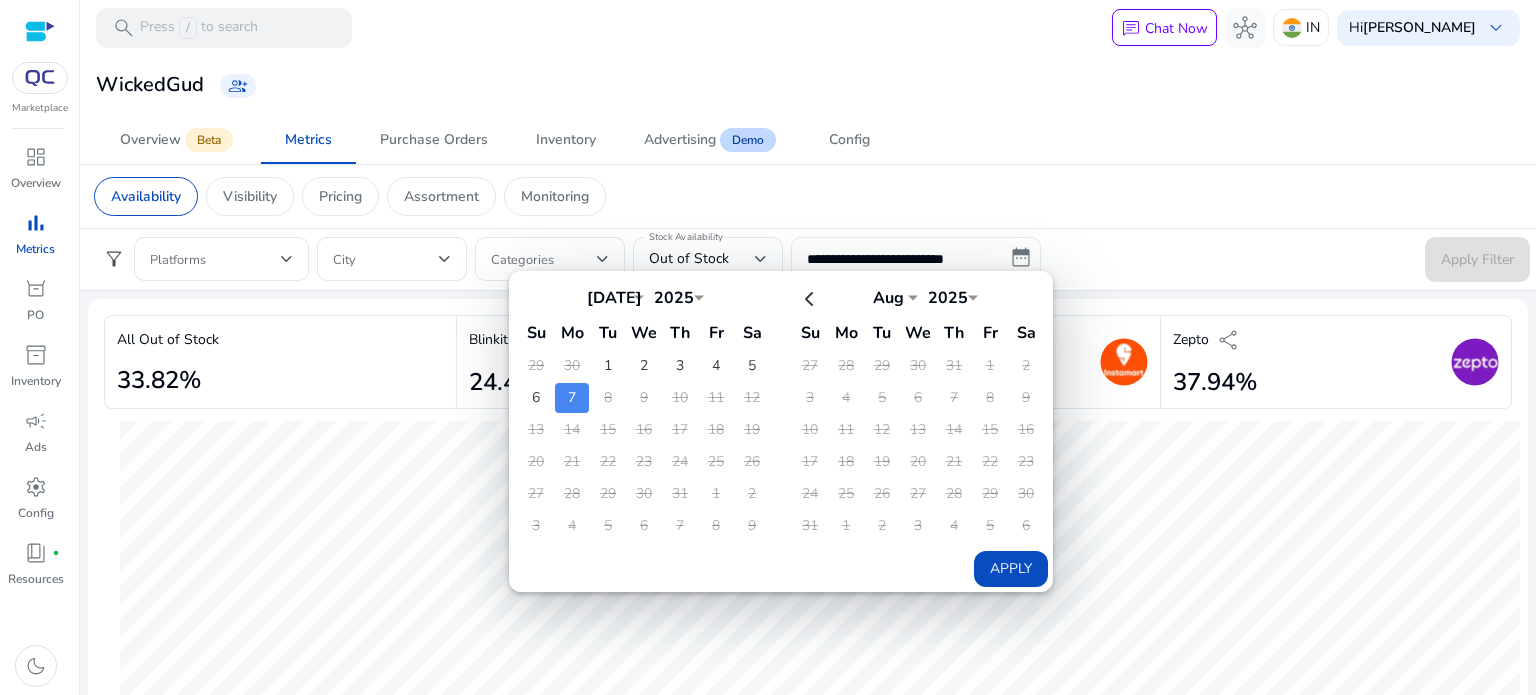 click on "Apply" 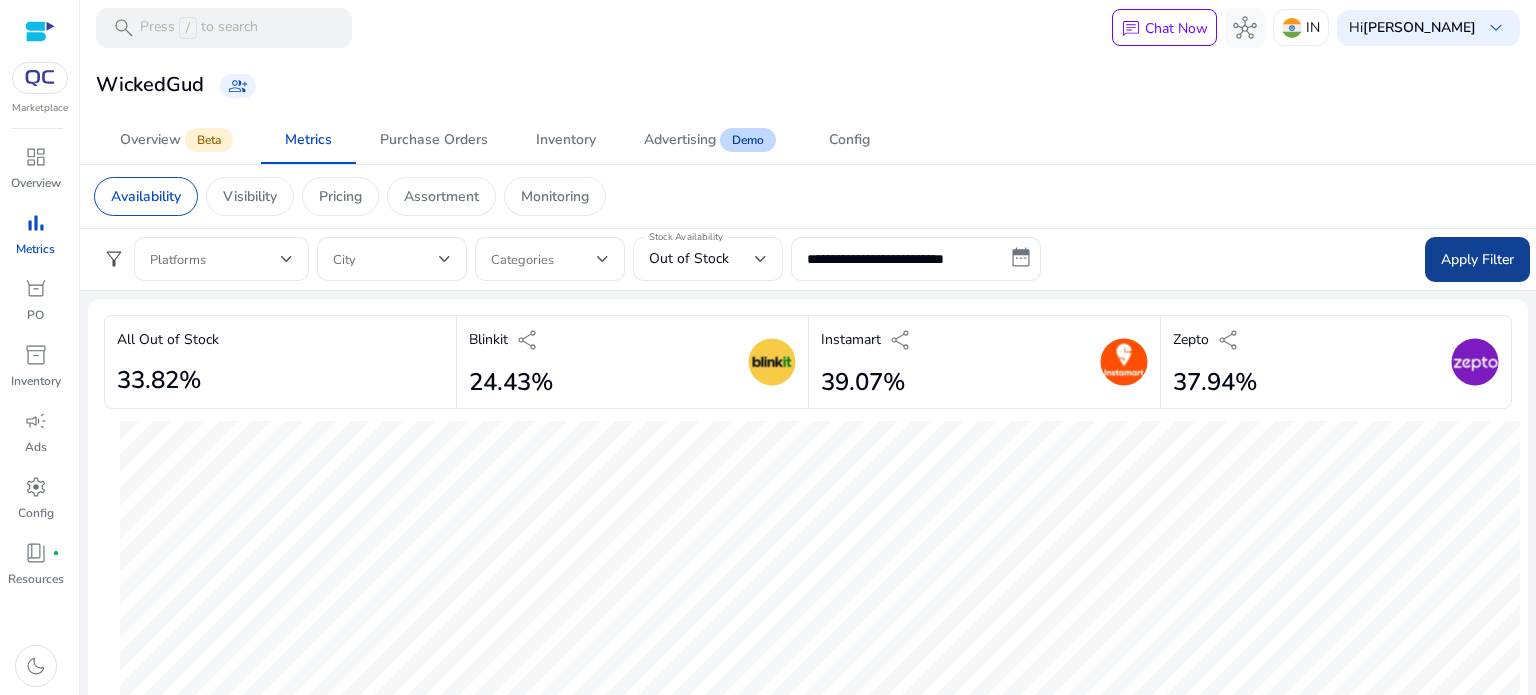 click on "Apply Filter" 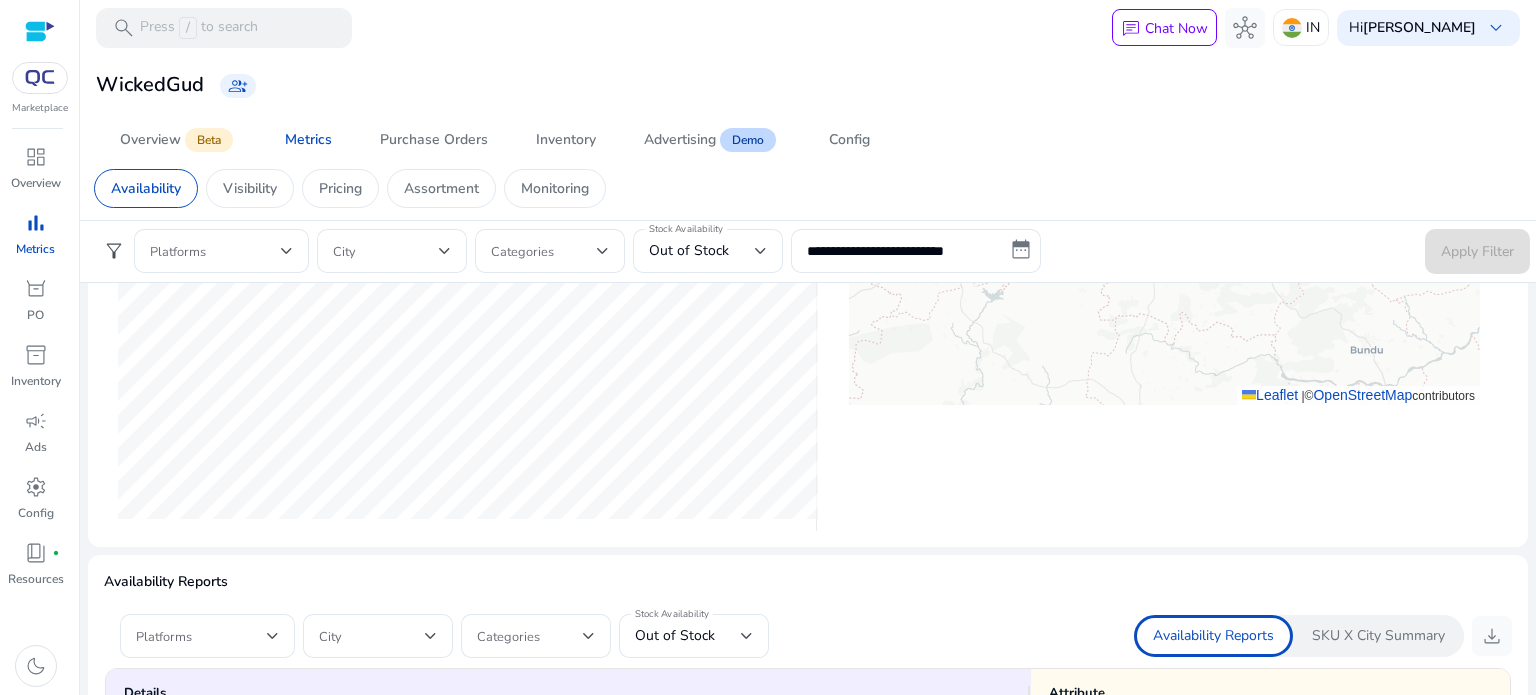 scroll, scrollTop: 1476, scrollLeft: 0, axis: vertical 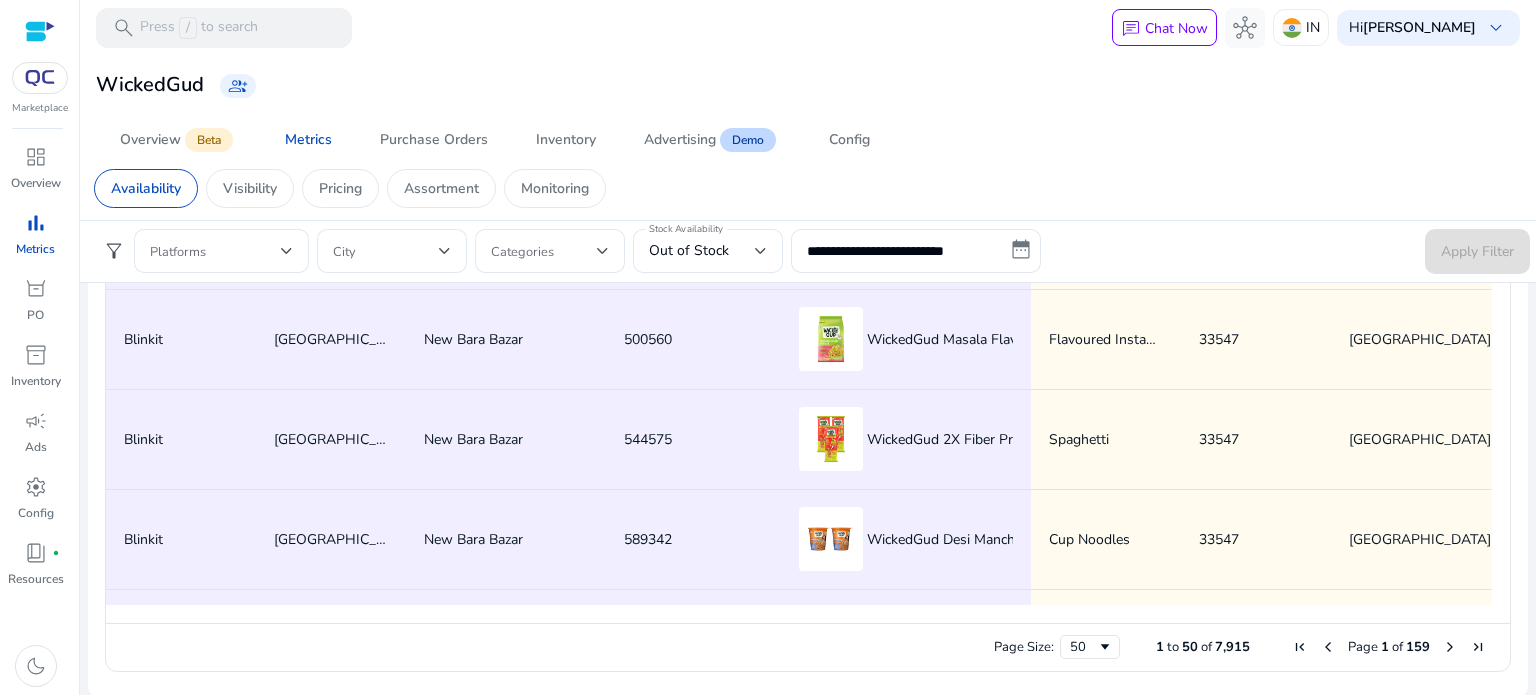 click on "Page Size:
50
1
to
50
of
7,915
Page
1
of
159" at bounding box center (808, 647) 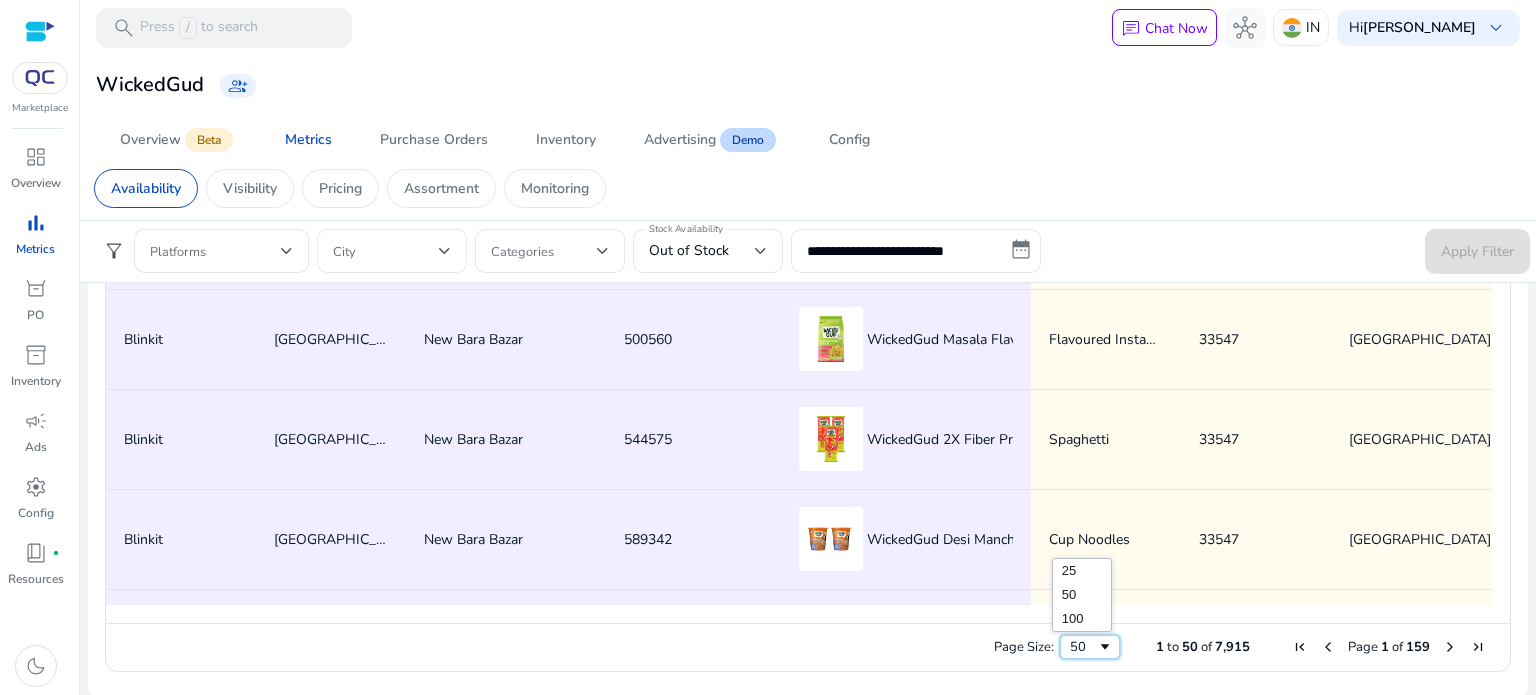 click on "50" at bounding box center (1083, 647) 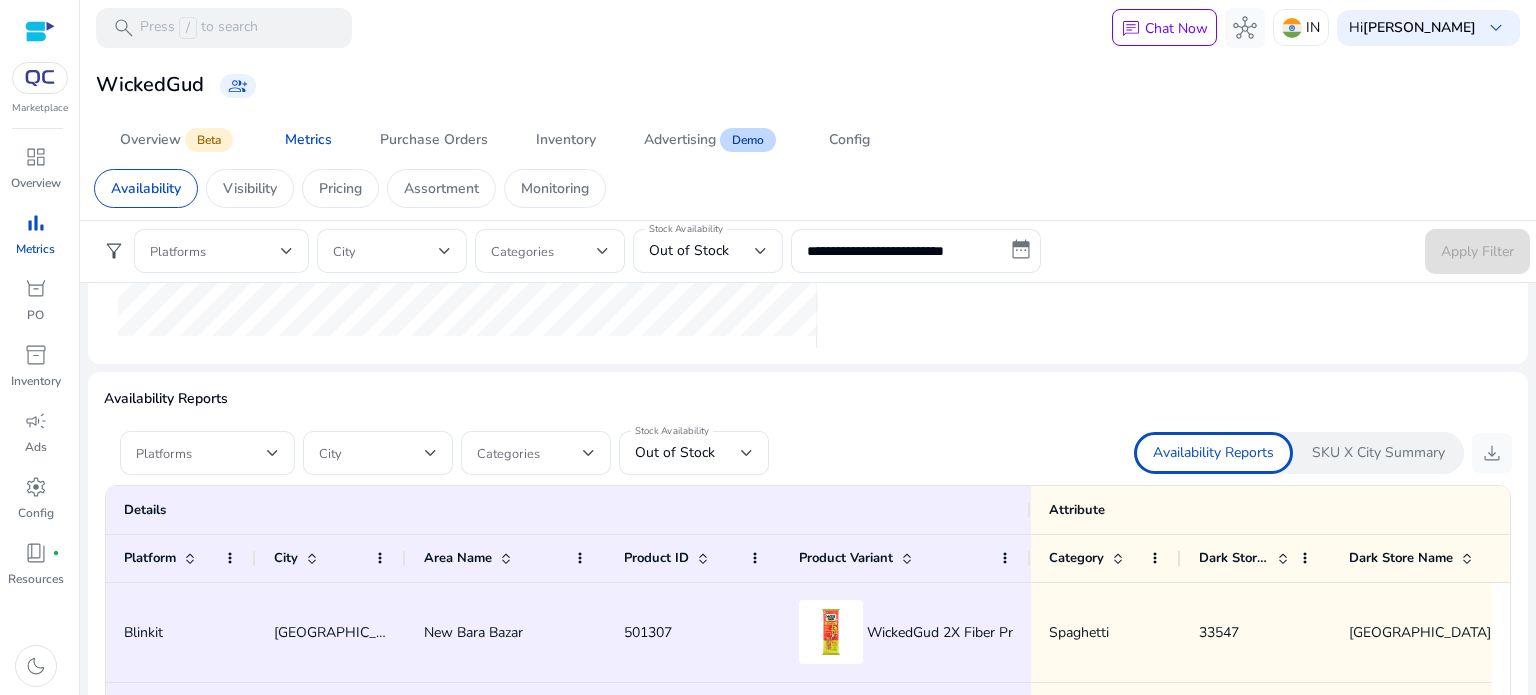scroll, scrollTop: 1176, scrollLeft: 0, axis: vertical 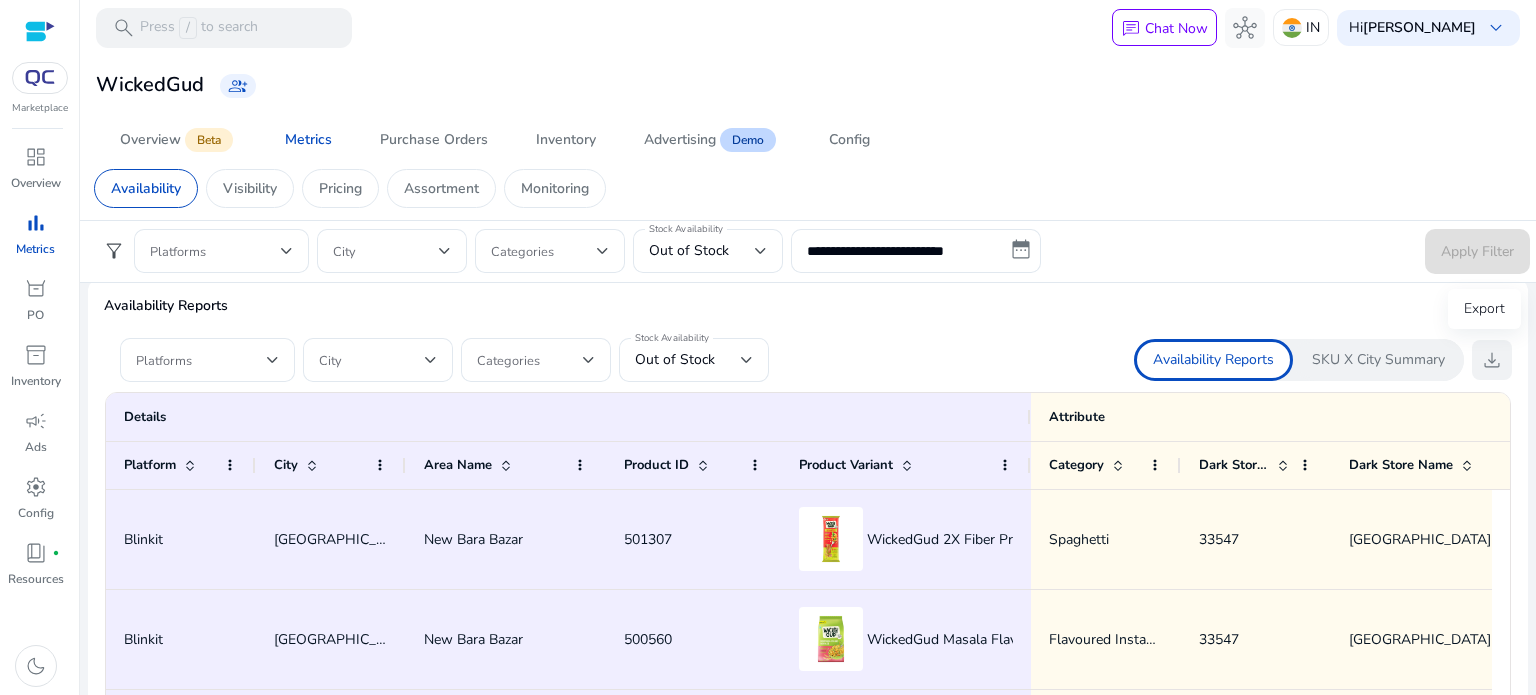 click on "download" 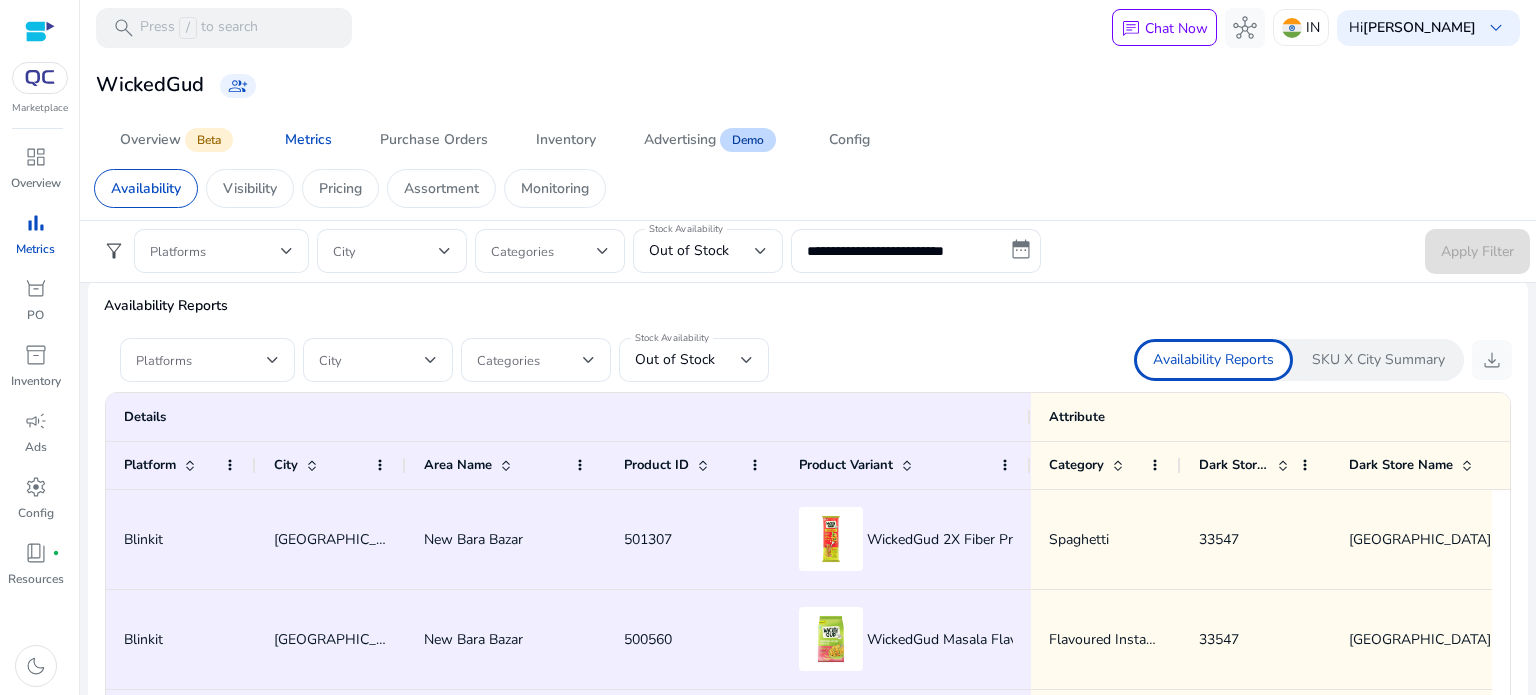 type 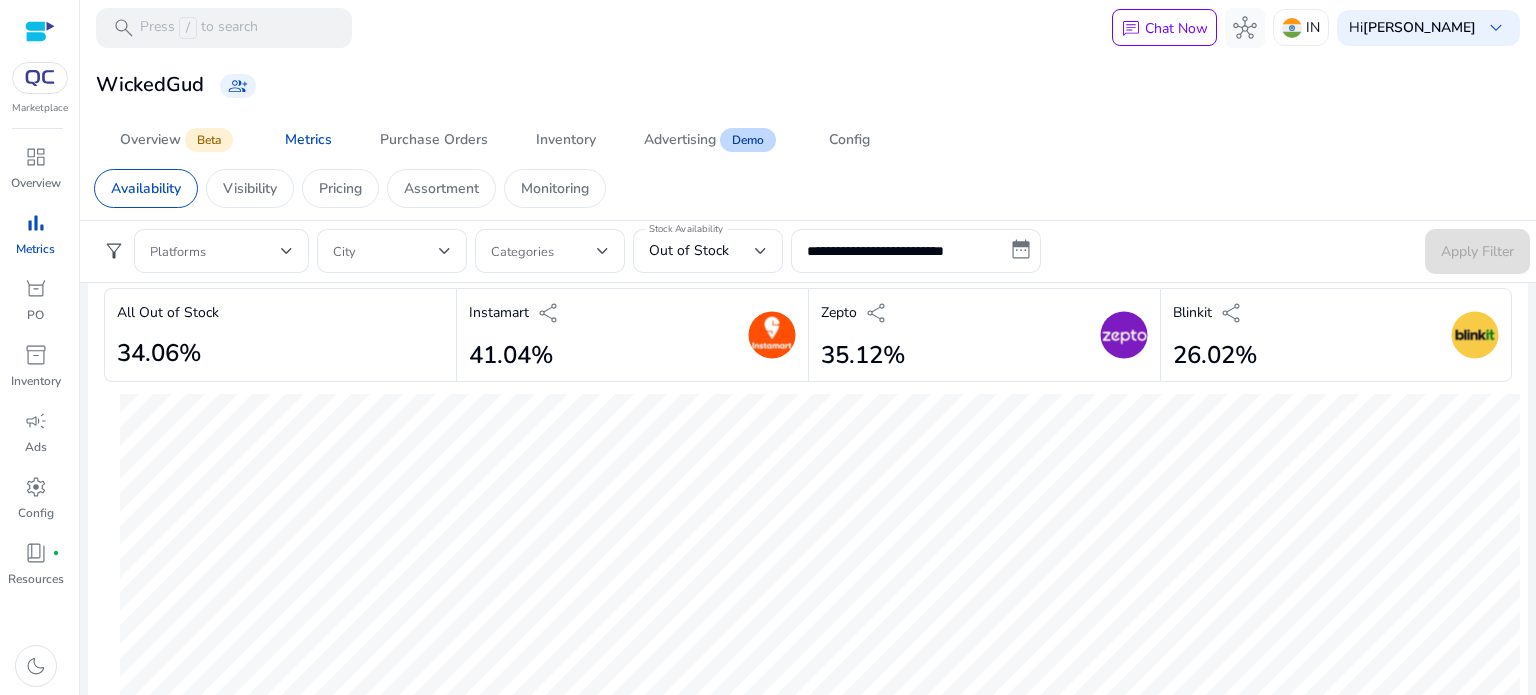 scroll, scrollTop: 0, scrollLeft: 0, axis: both 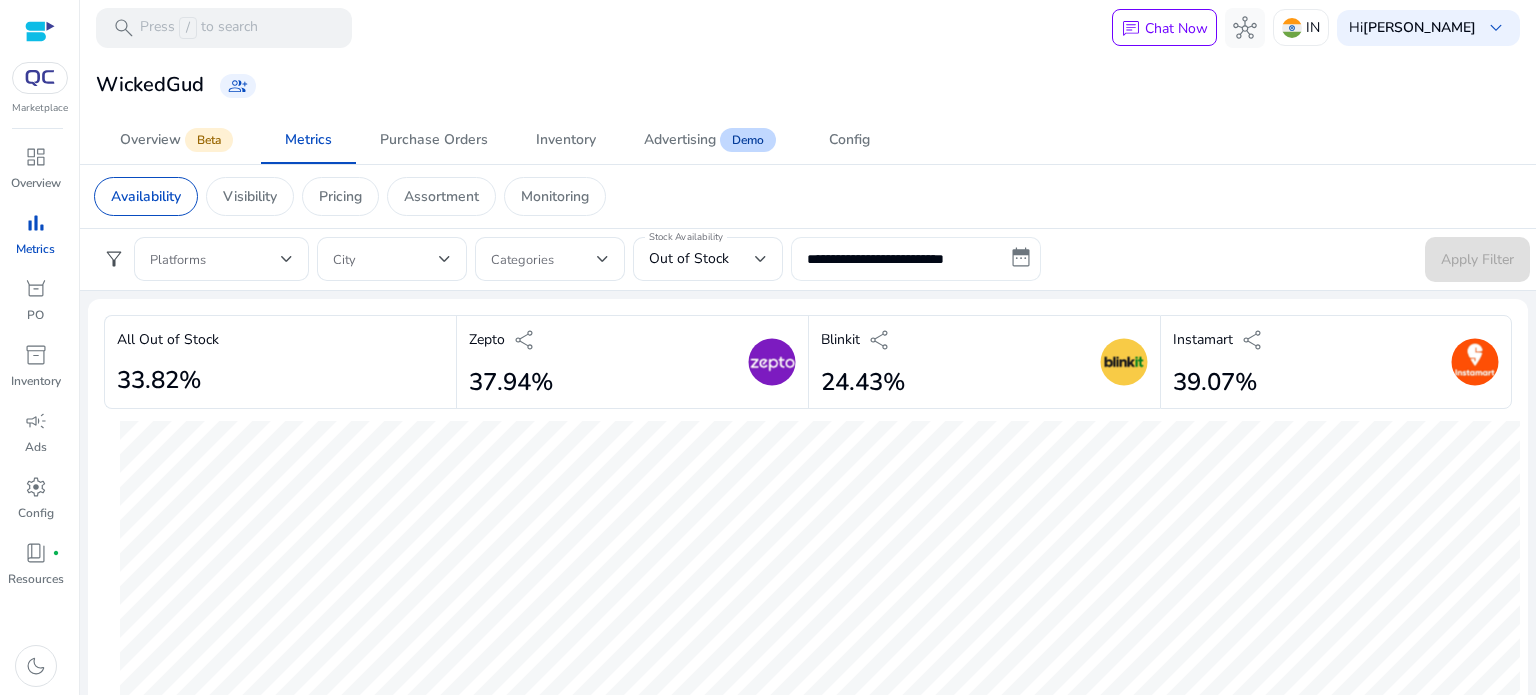 click on "**********" at bounding box center (916, 259) 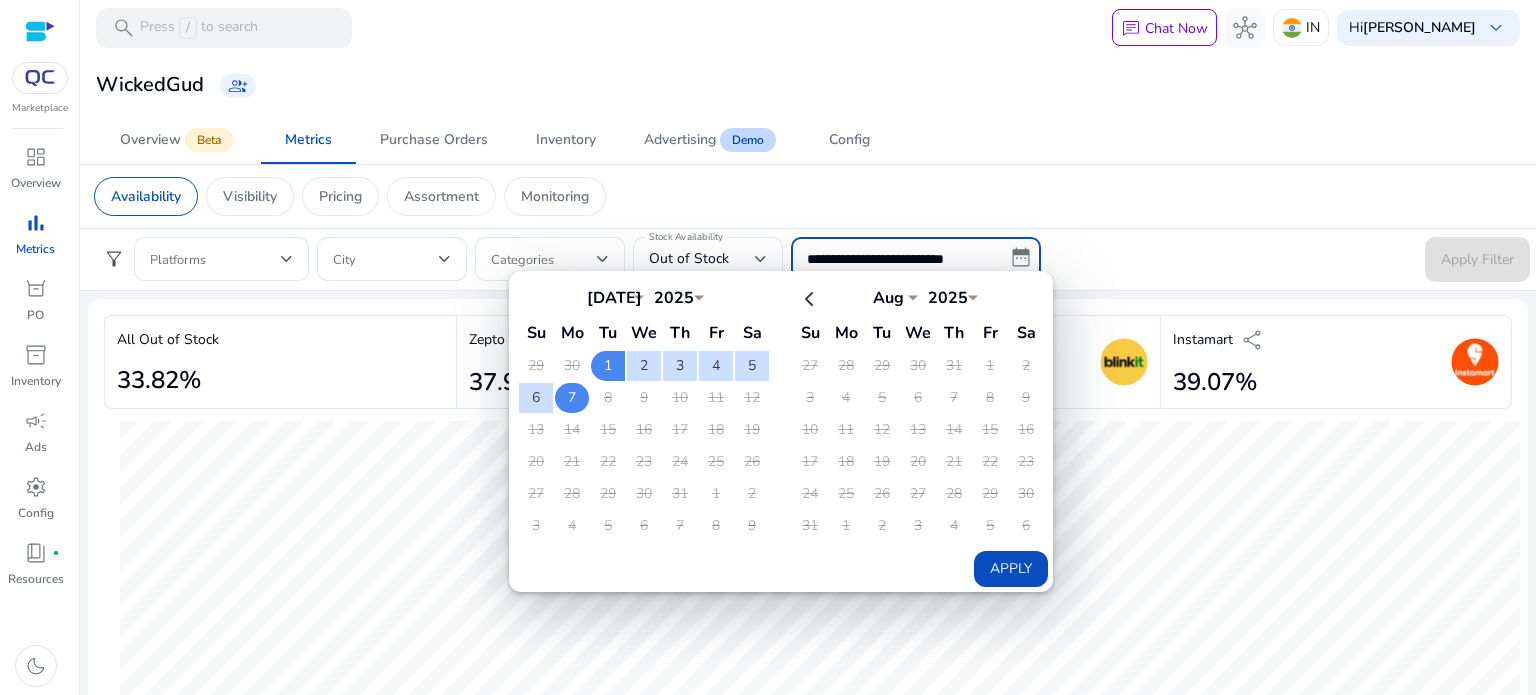click on "7" 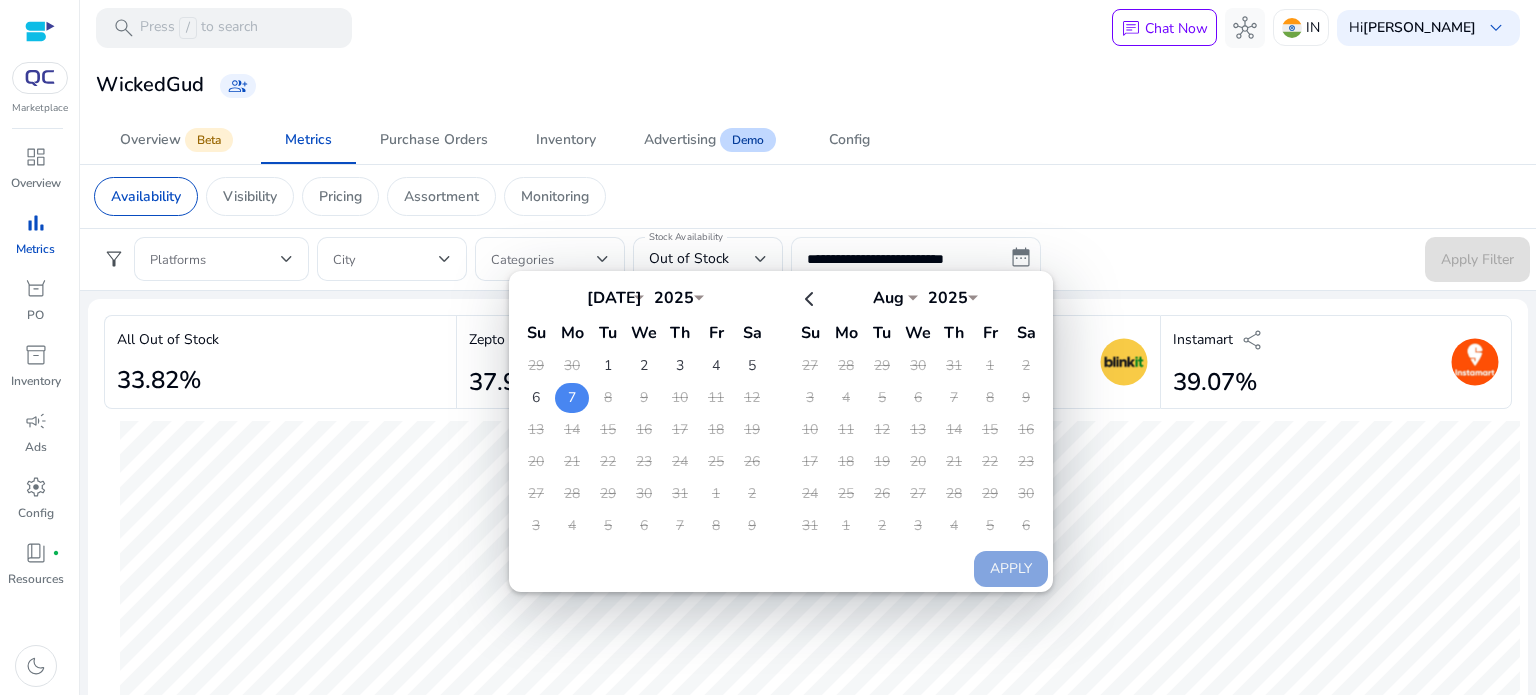 click on "7" 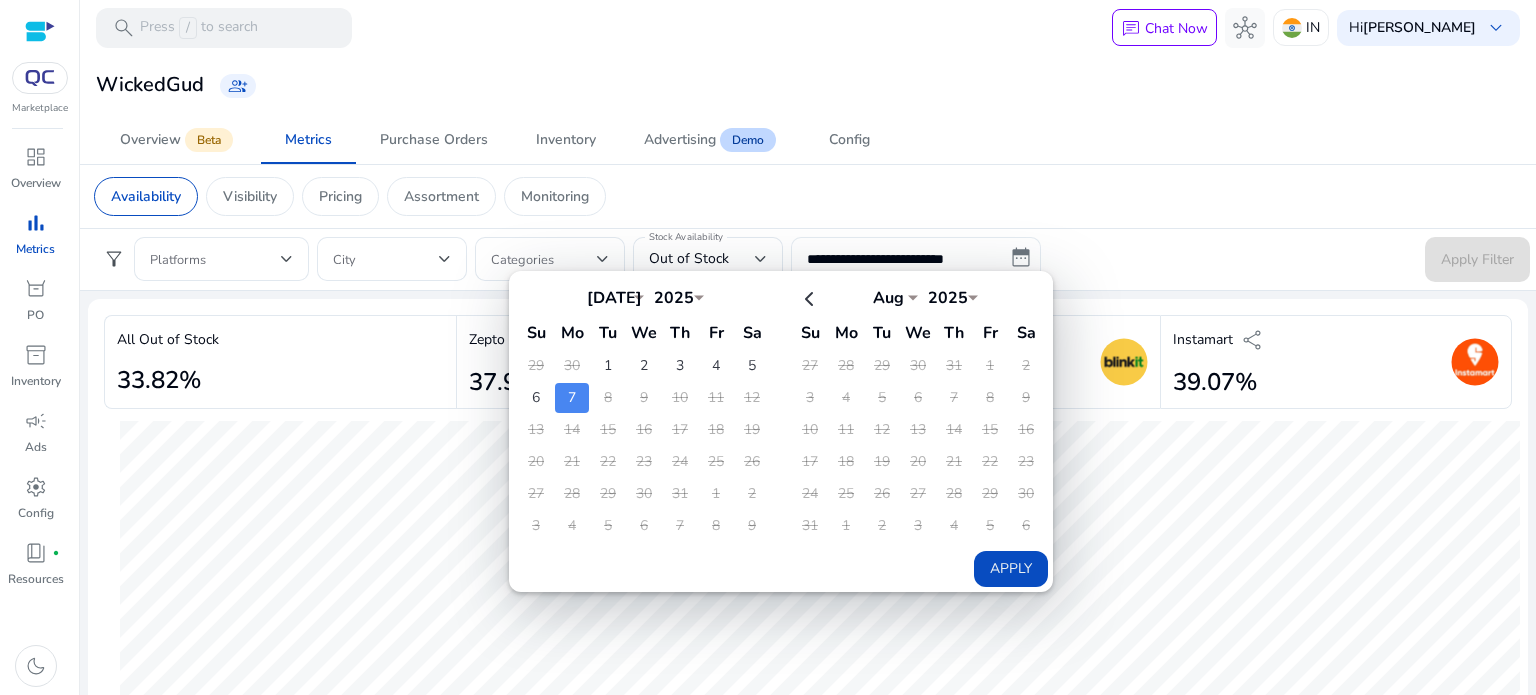 click on "Apply" 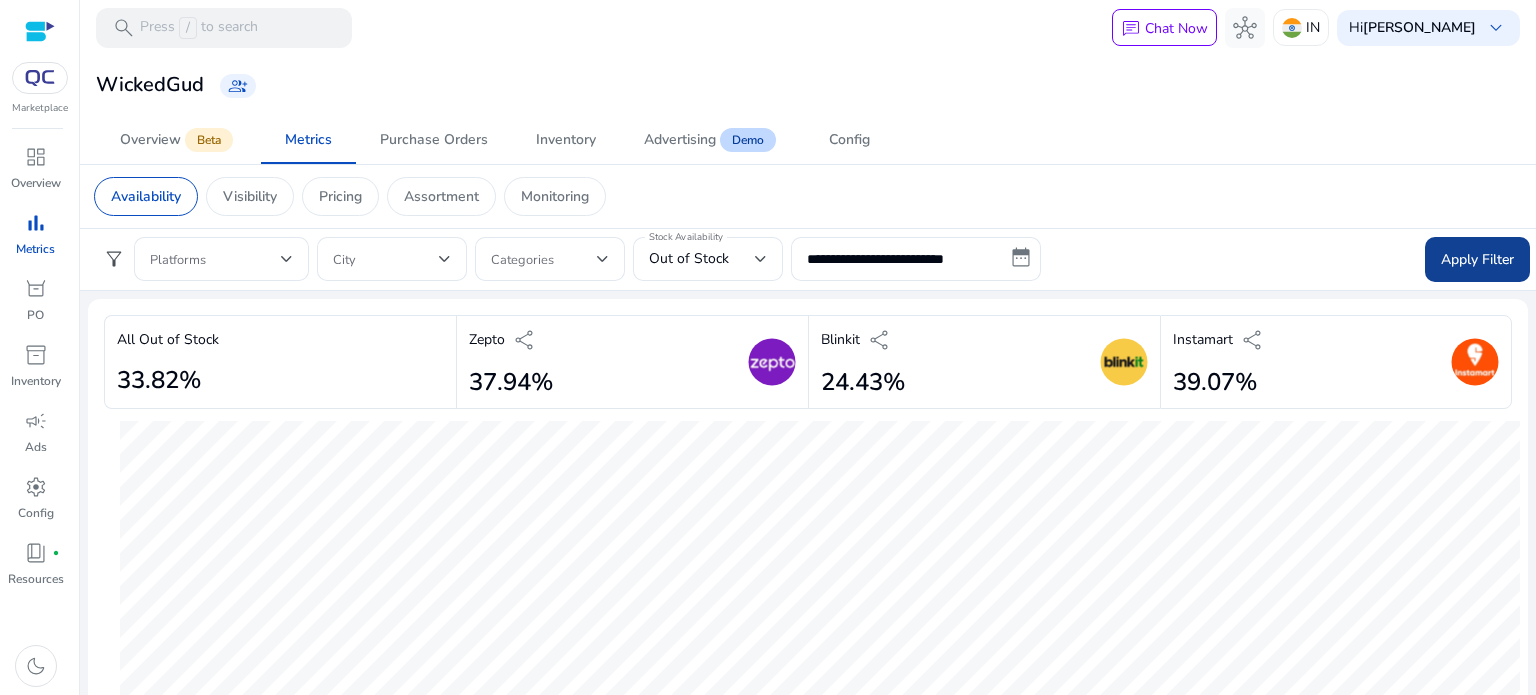 click 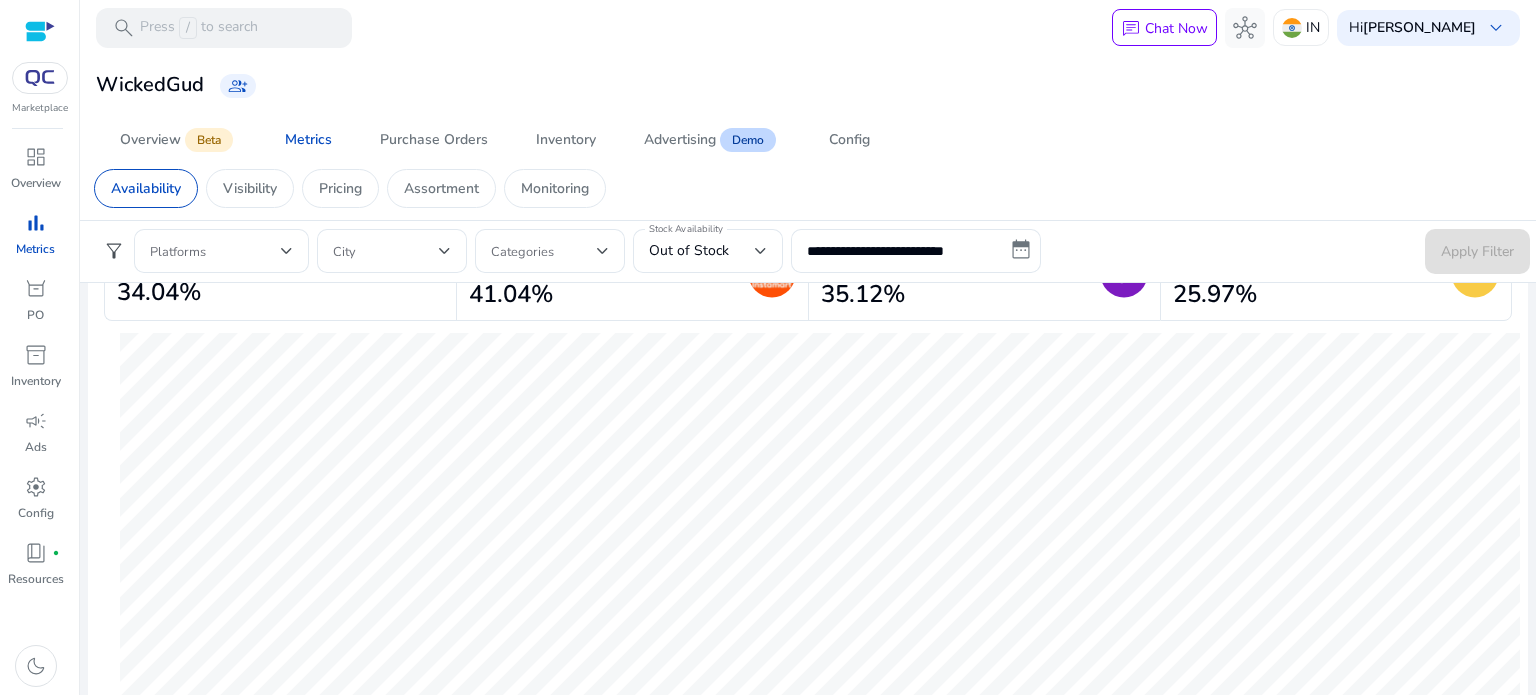 scroll, scrollTop: 0, scrollLeft: 0, axis: both 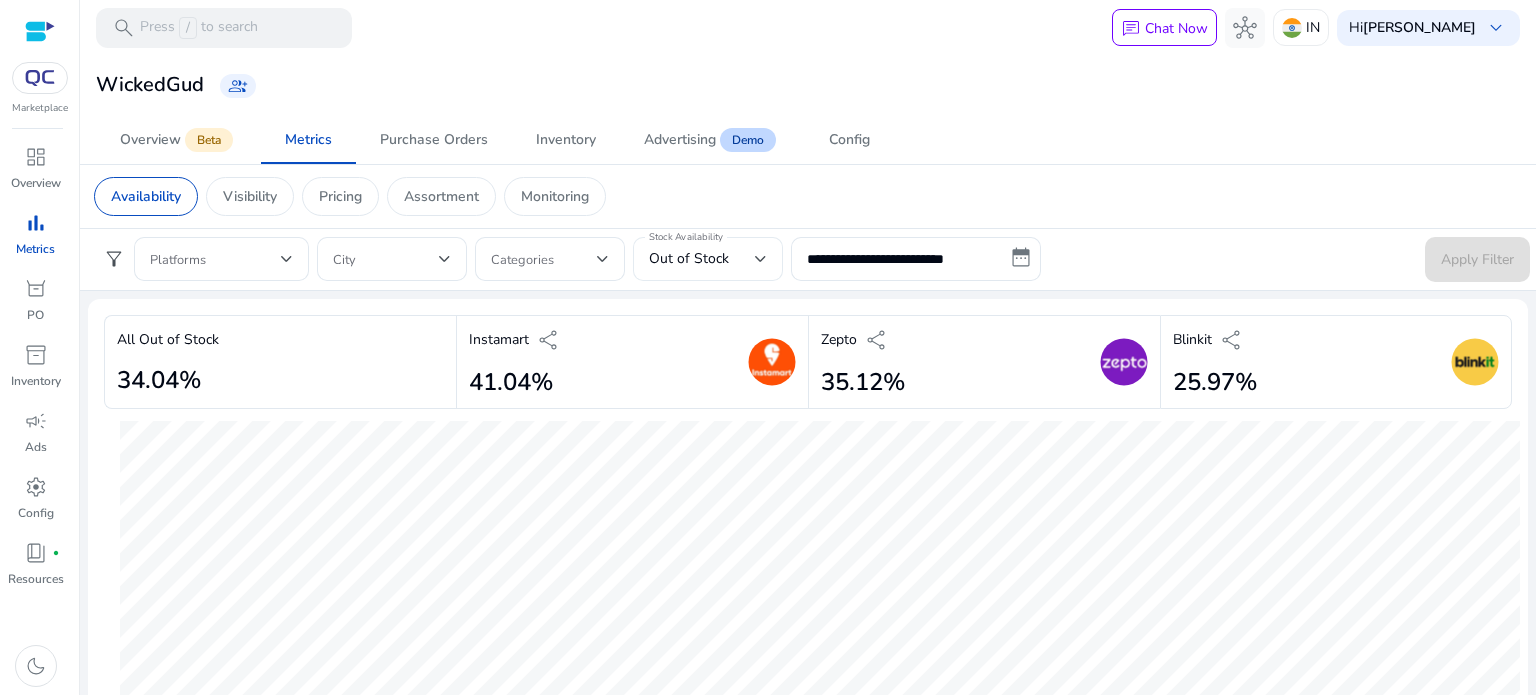click on "Out of Stock" 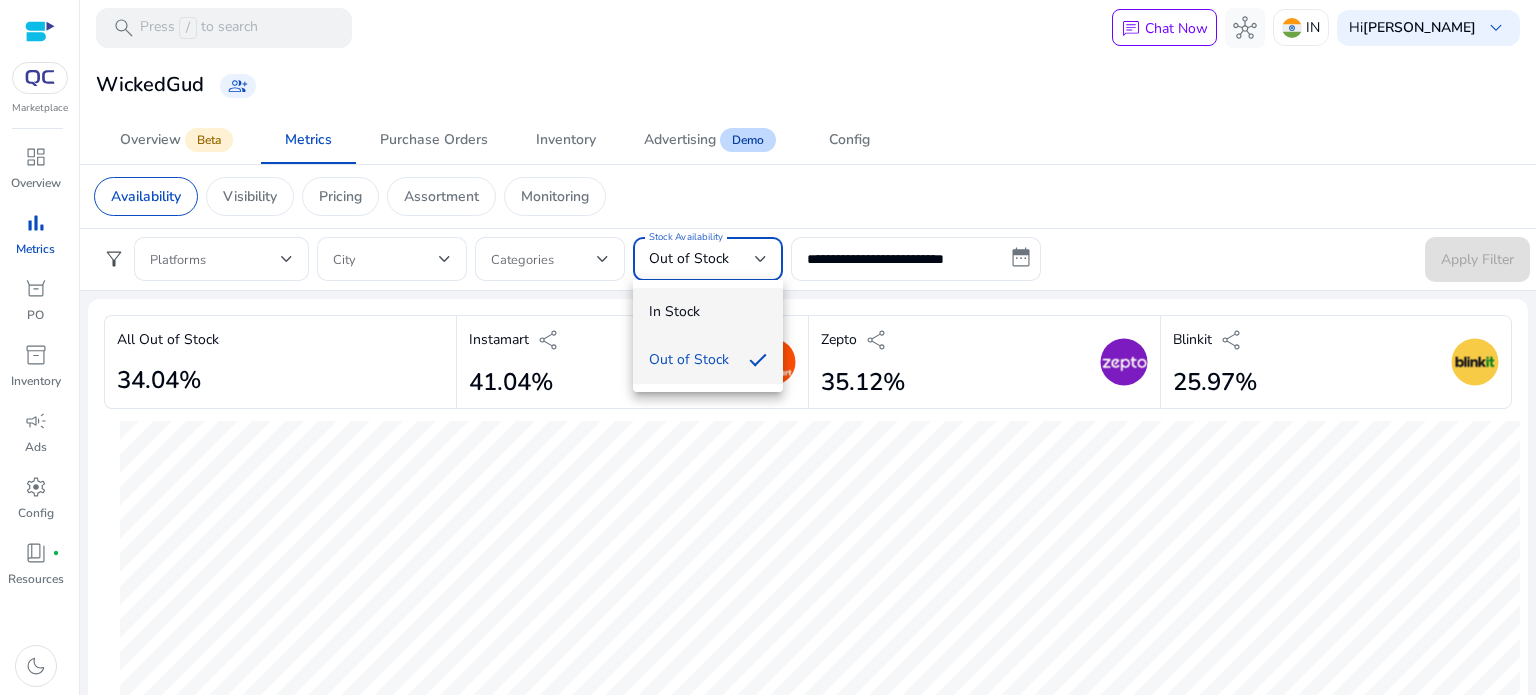 click on "In Stock" at bounding box center [708, 312] 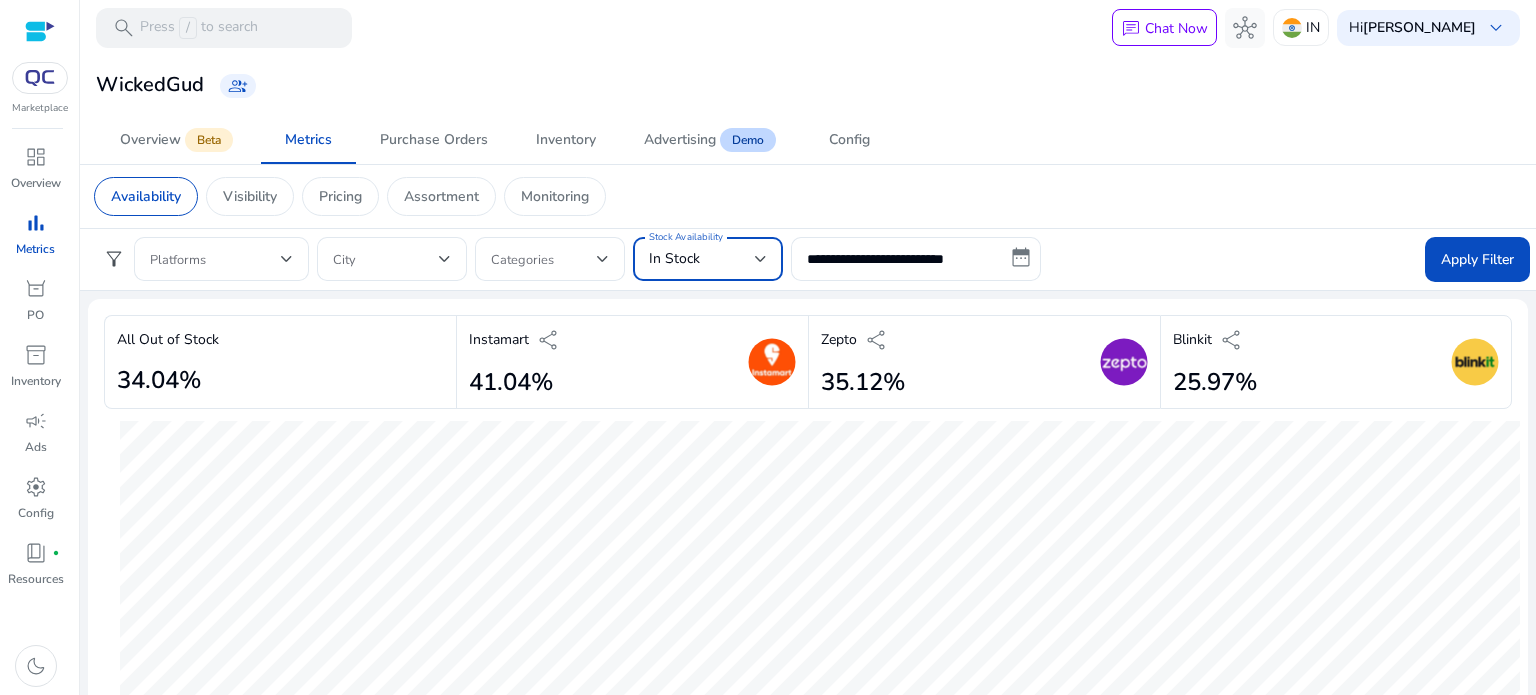 click on "In Stock" at bounding box center (702, 259) 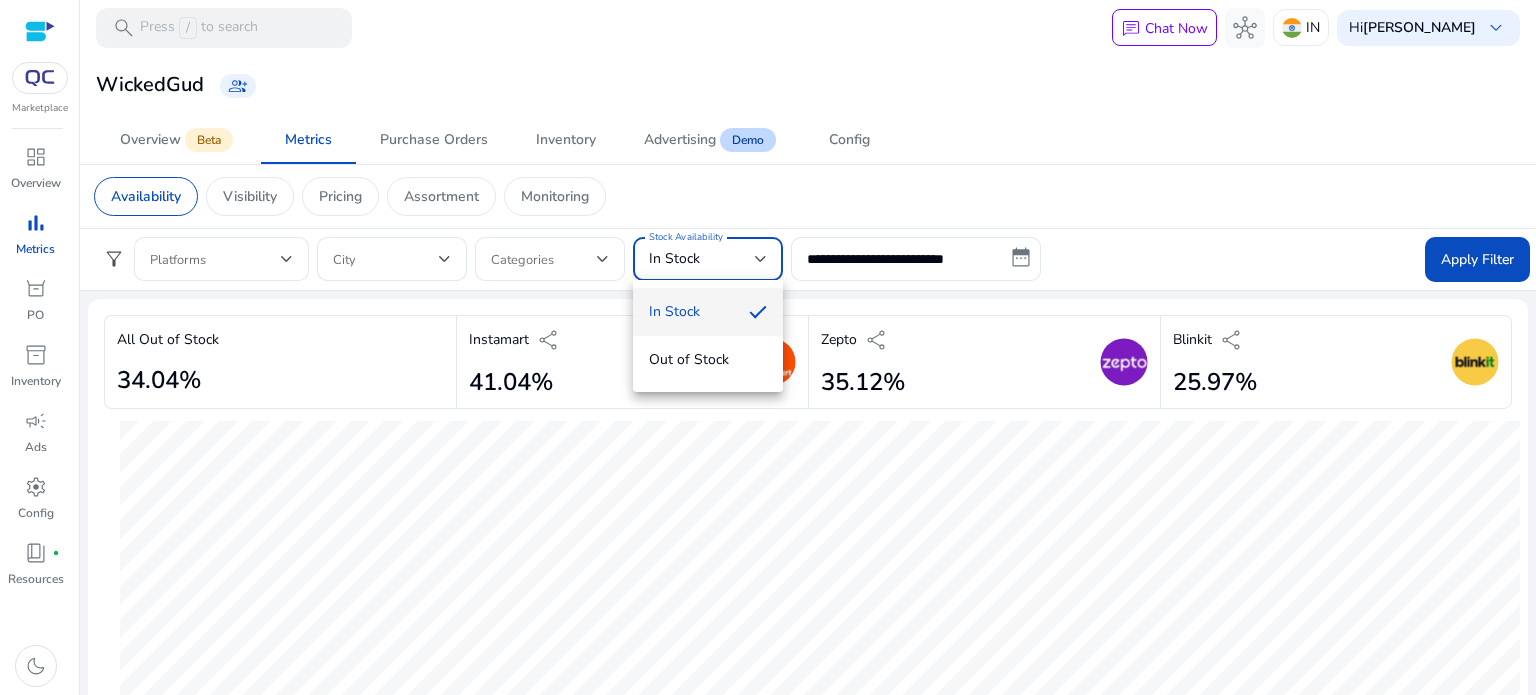click at bounding box center [768, 347] 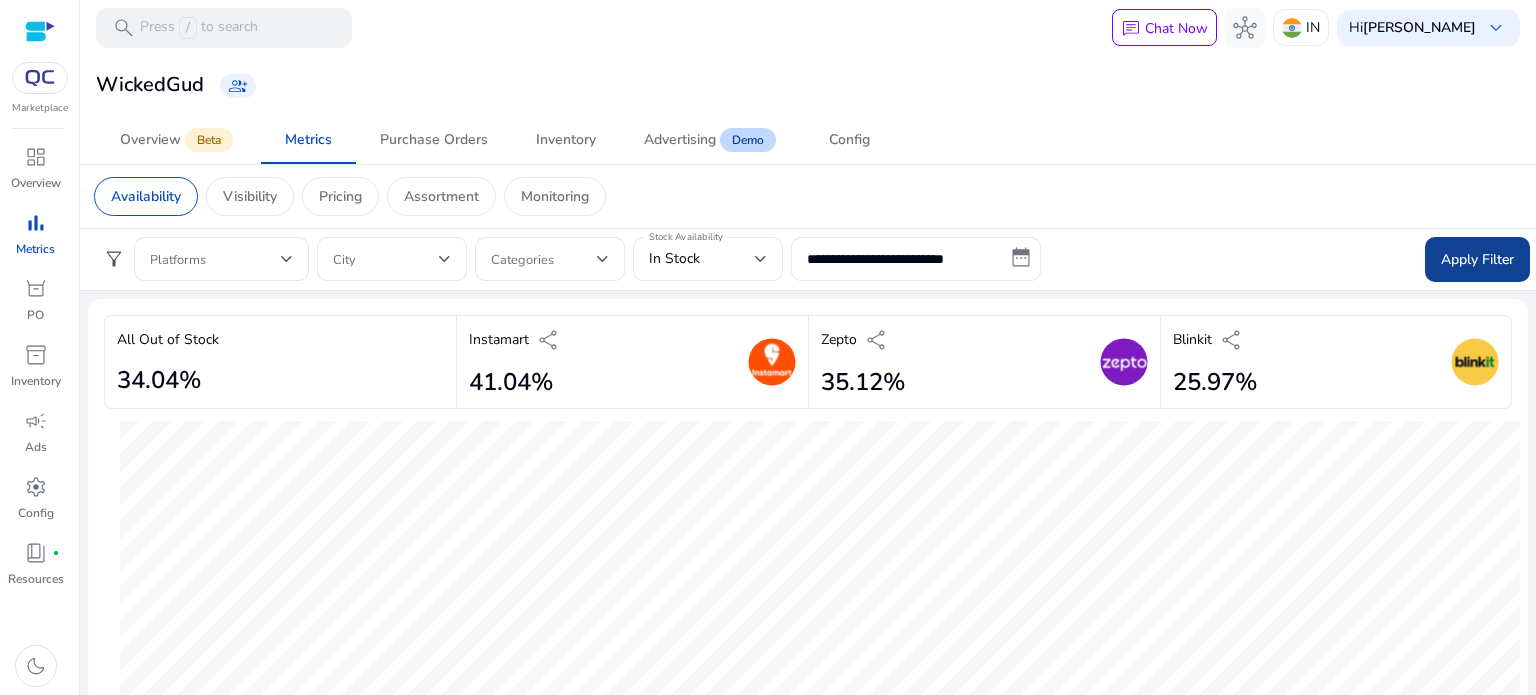 click on "Apply Filter" 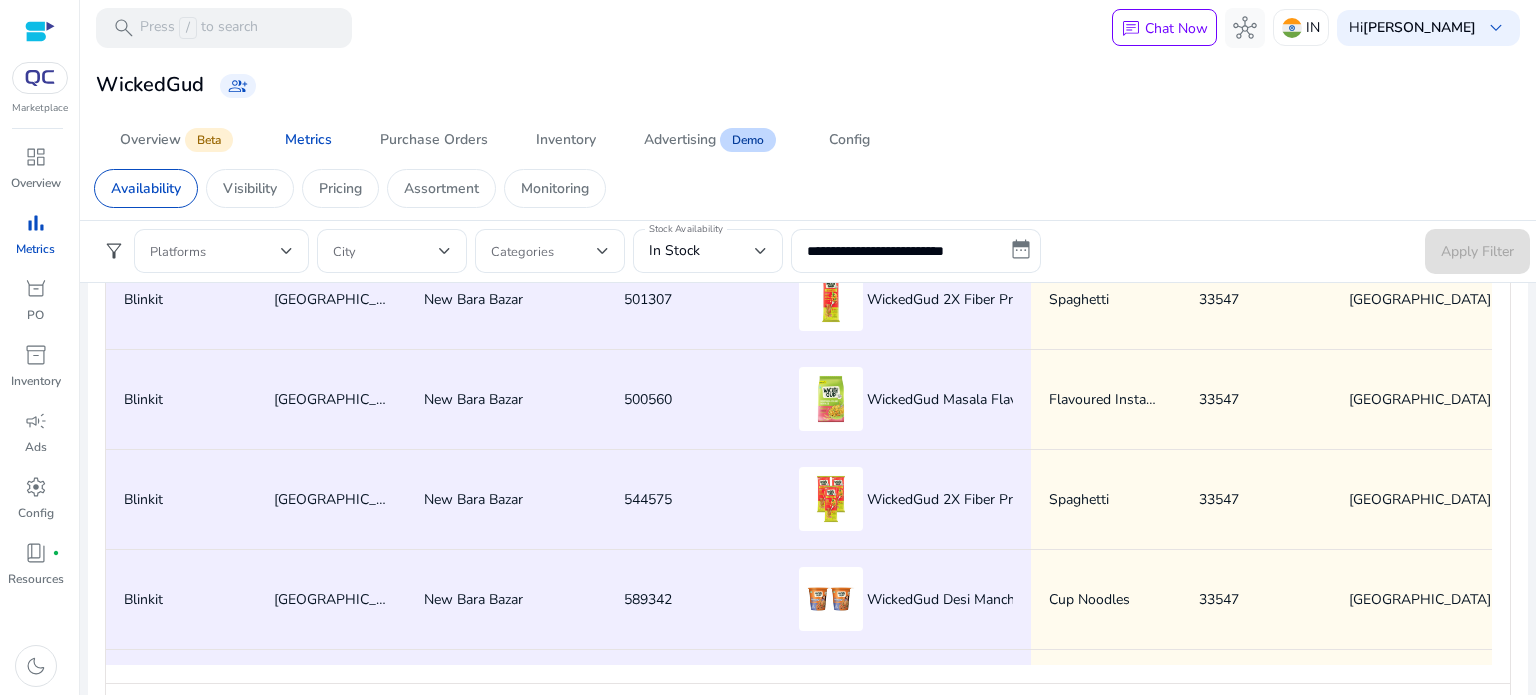 scroll, scrollTop: 1476, scrollLeft: 0, axis: vertical 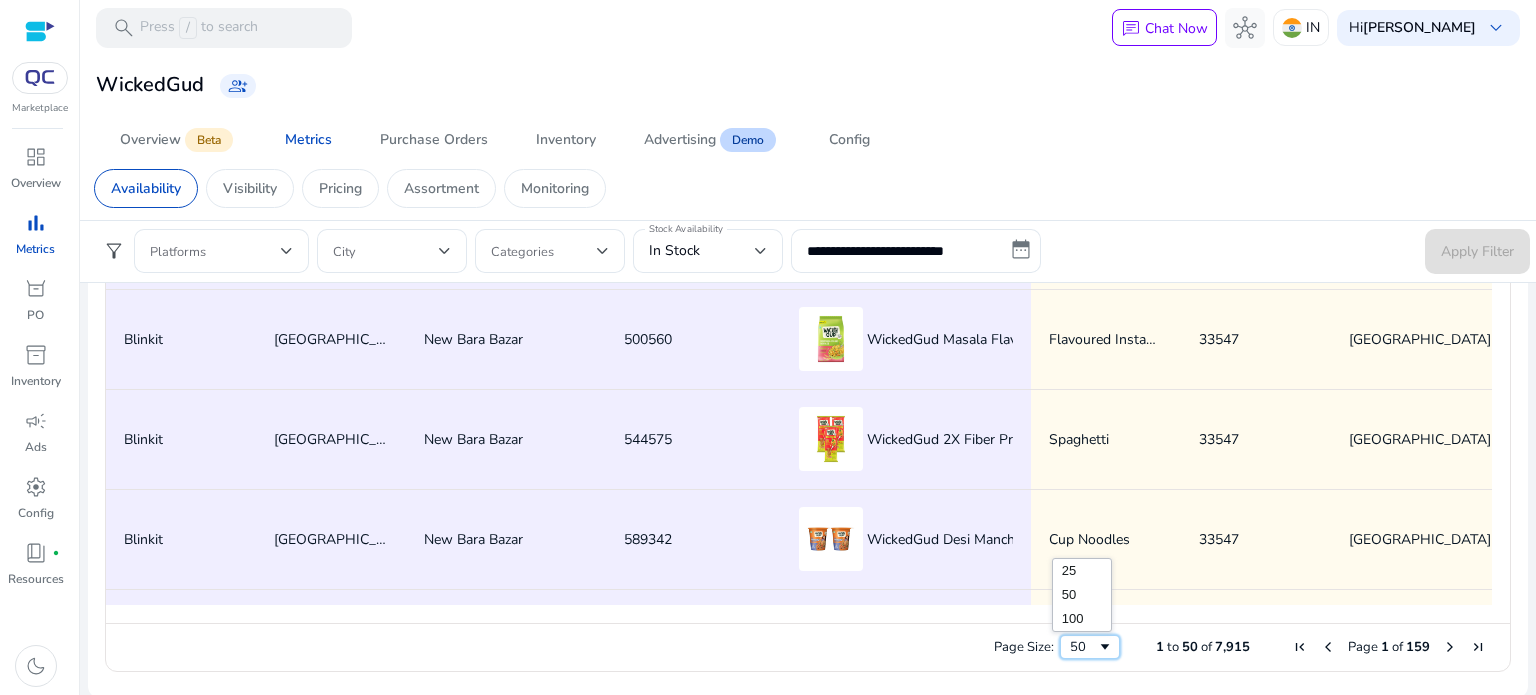 click on "50" at bounding box center (1090, 647) 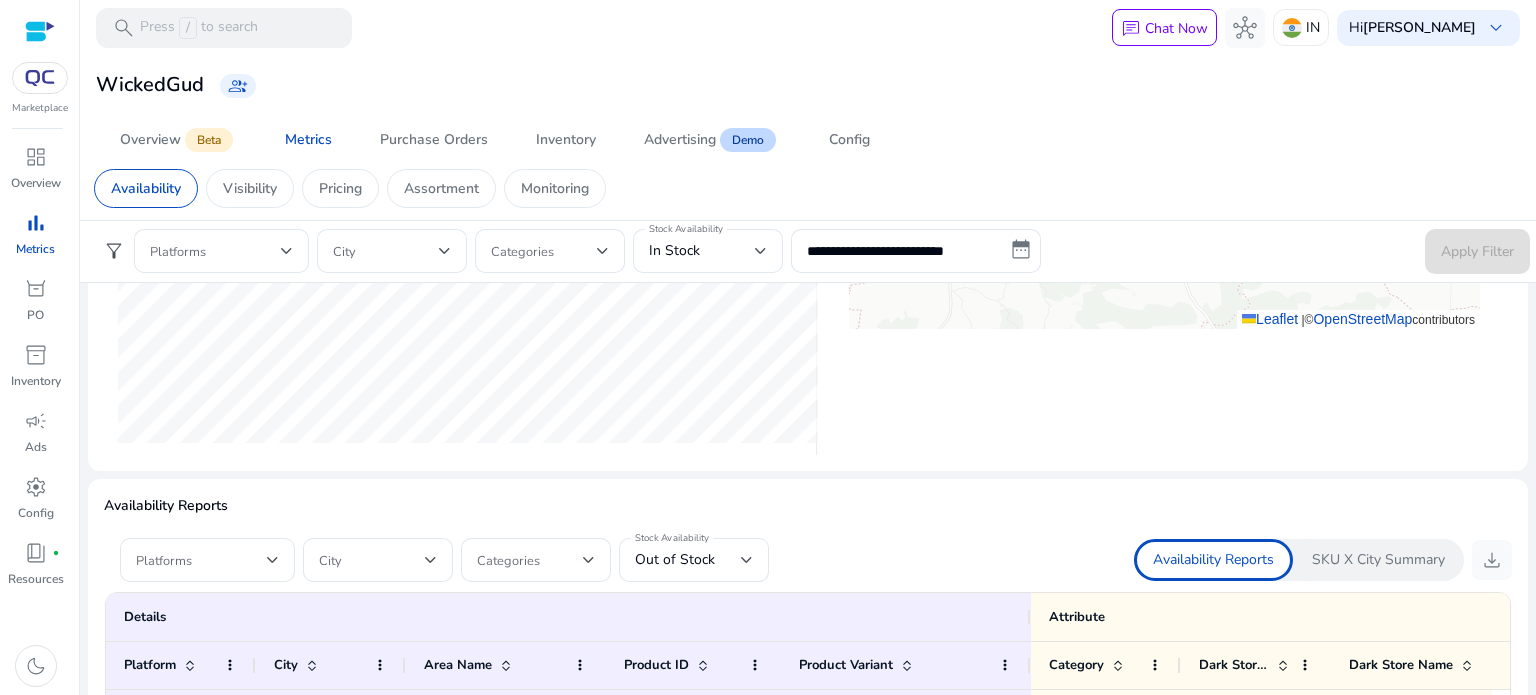 scroll, scrollTop: 1076, scrollLeft: 0, axis: vertical 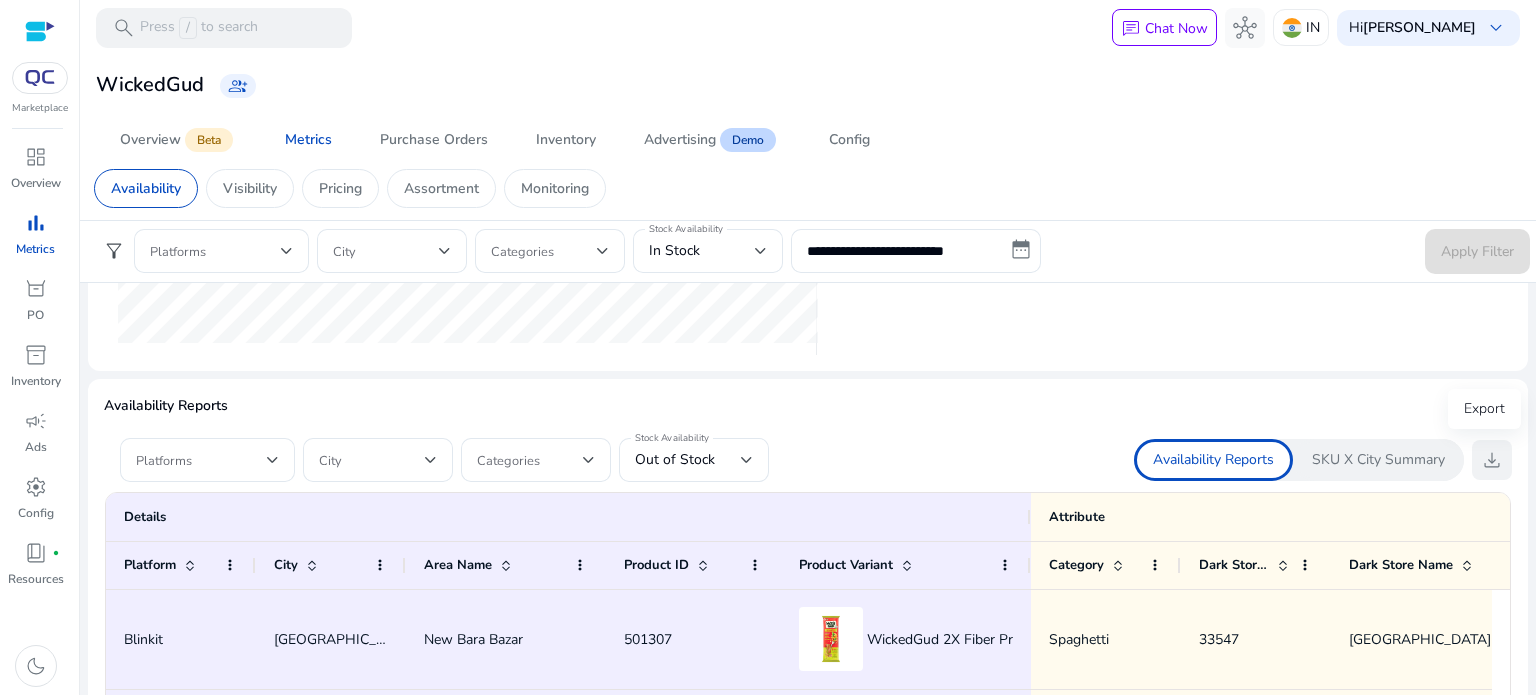 click on "download" 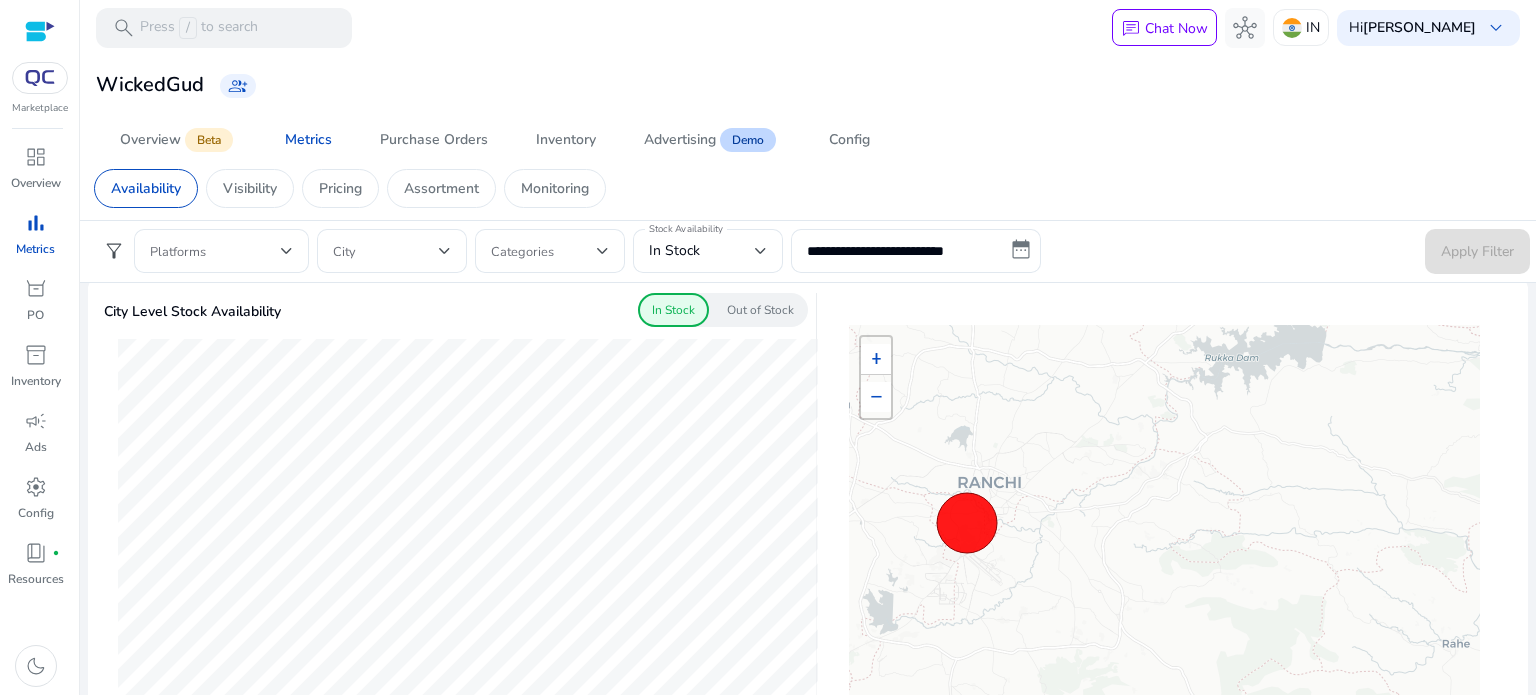 scroll, scrollTop: 576, scrollLeft: 0, axis: vertical 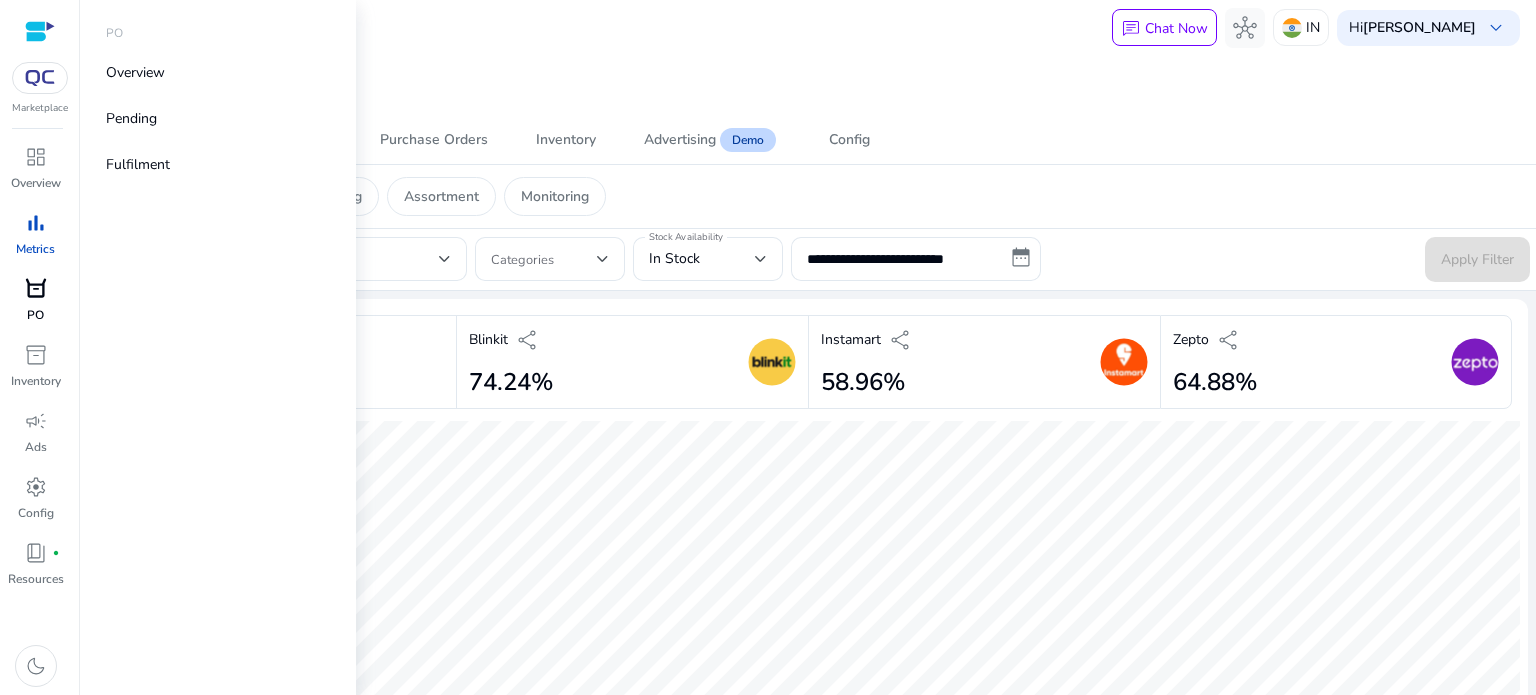click on "orders" at bounding box center [36, 289] 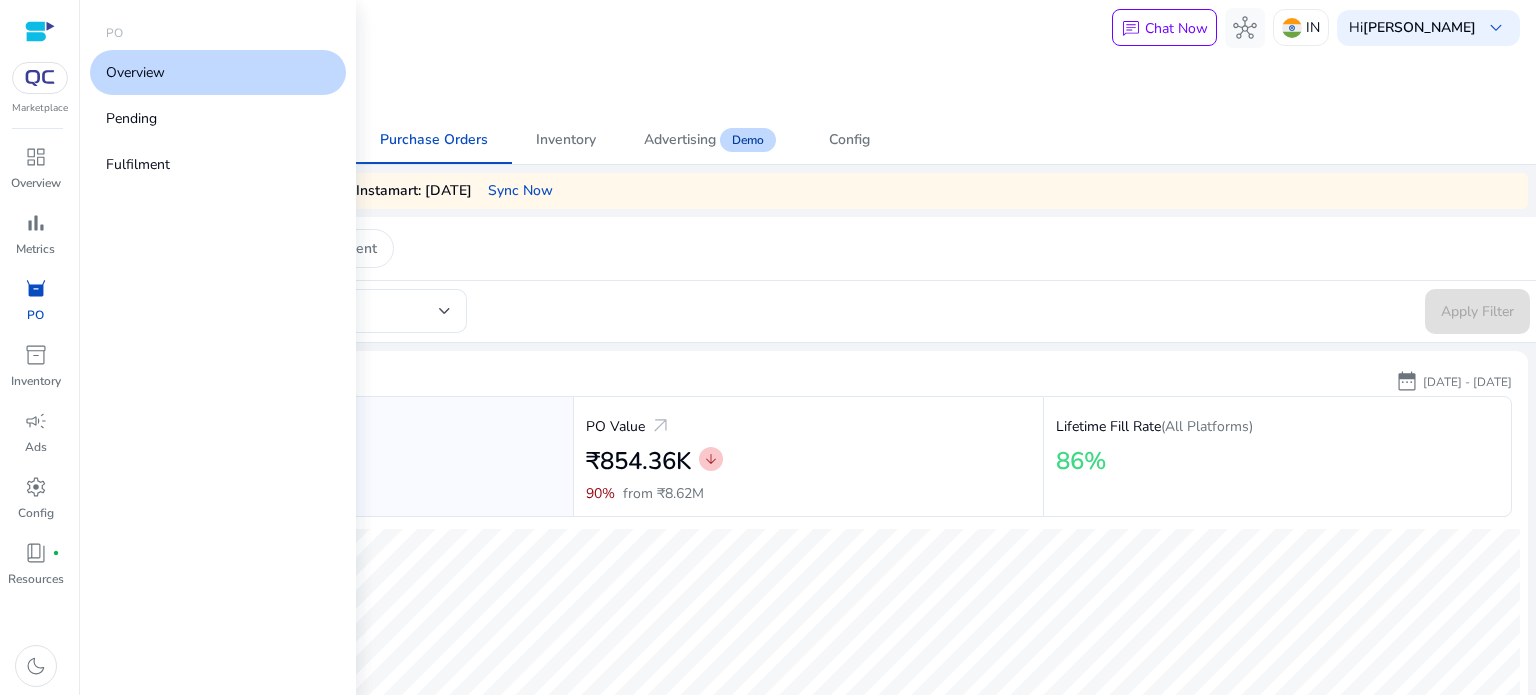 click on "Overview" at bounding box center (218, 72) 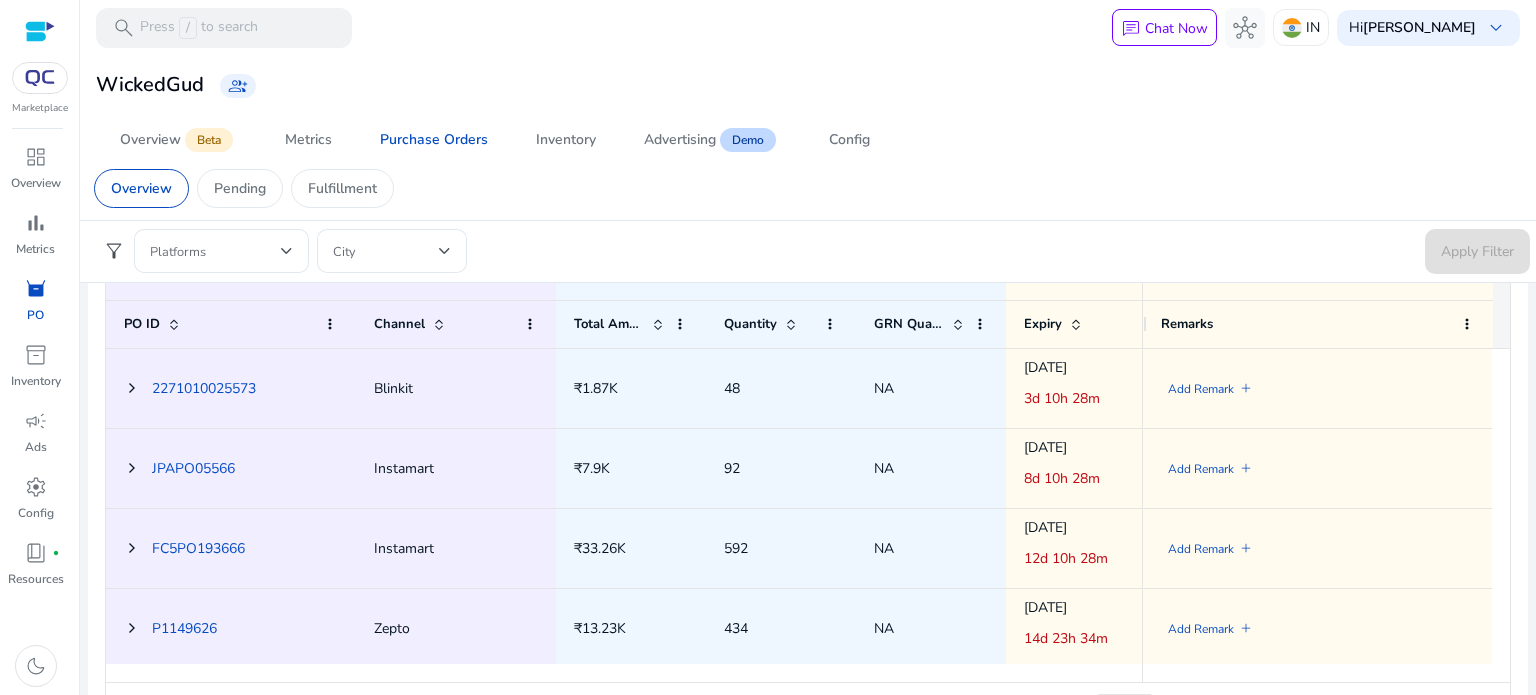 scroll, scrollTop: 1100, scrollLeft: 0, axis: vertical 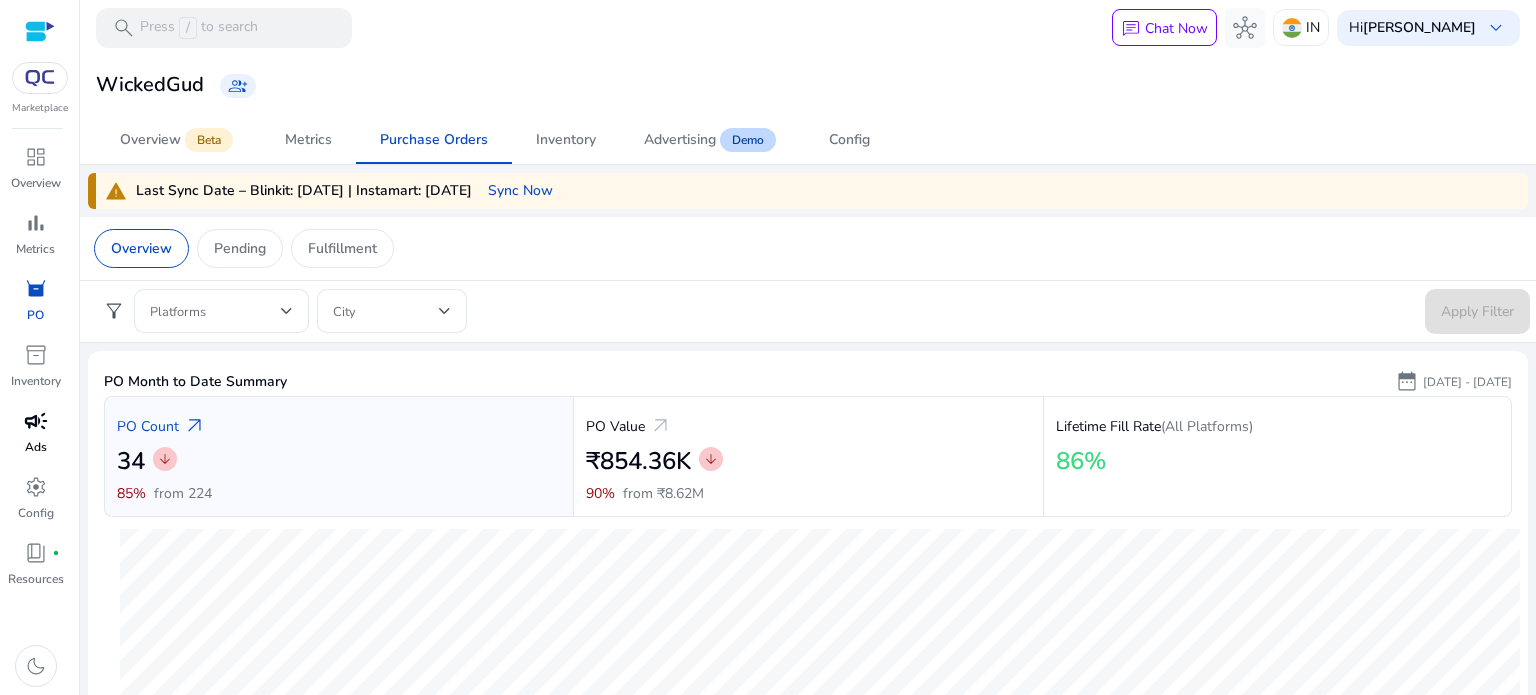 click on "campaign" at bounding box center [36, 421] 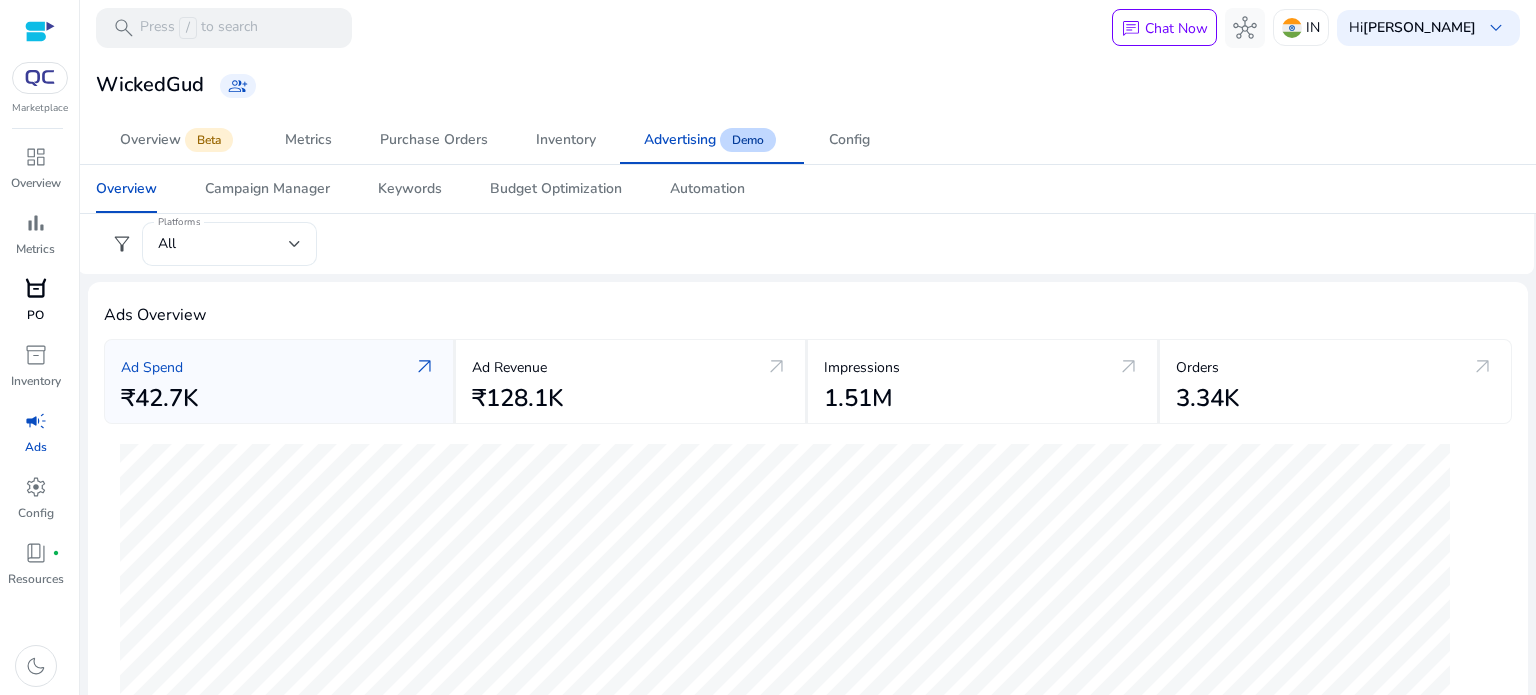 click on "All" at bounding box center [223, 244] 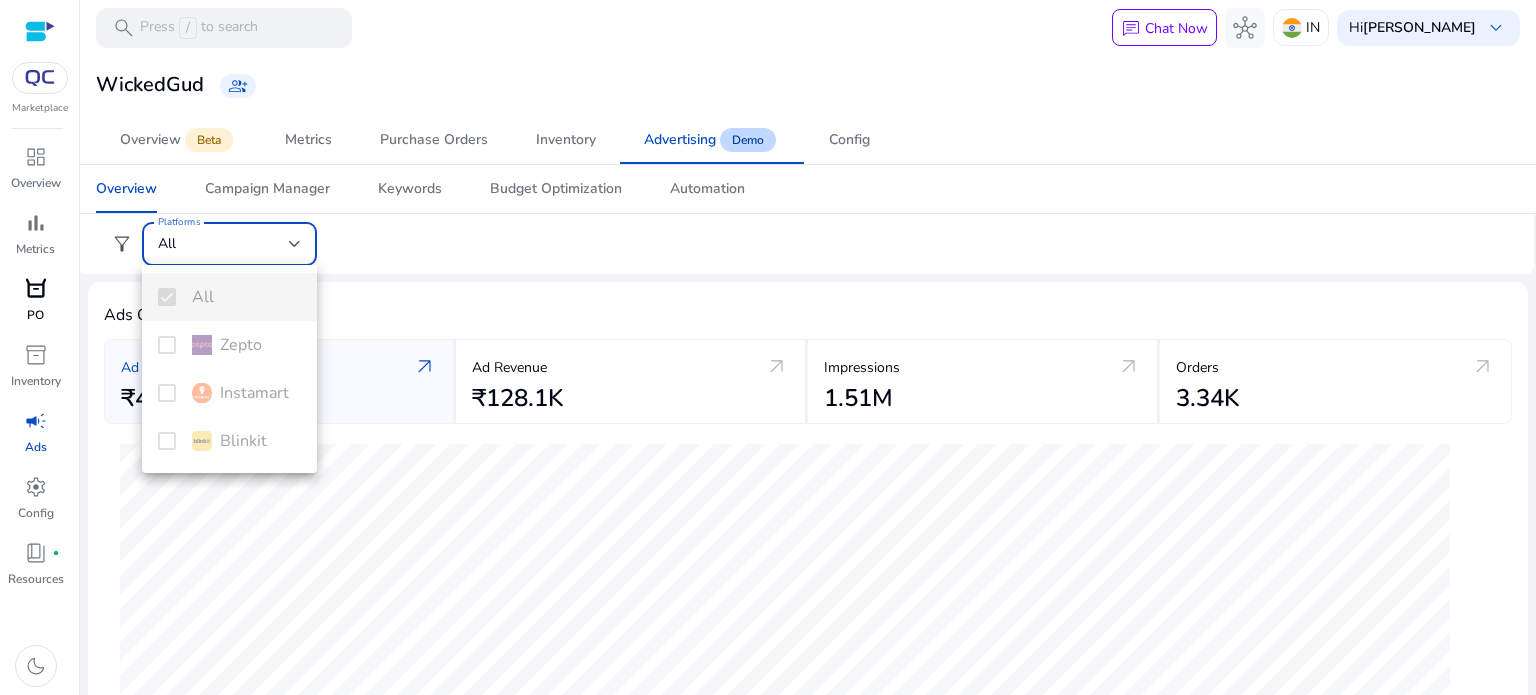 click at bounding box center (768, 347) 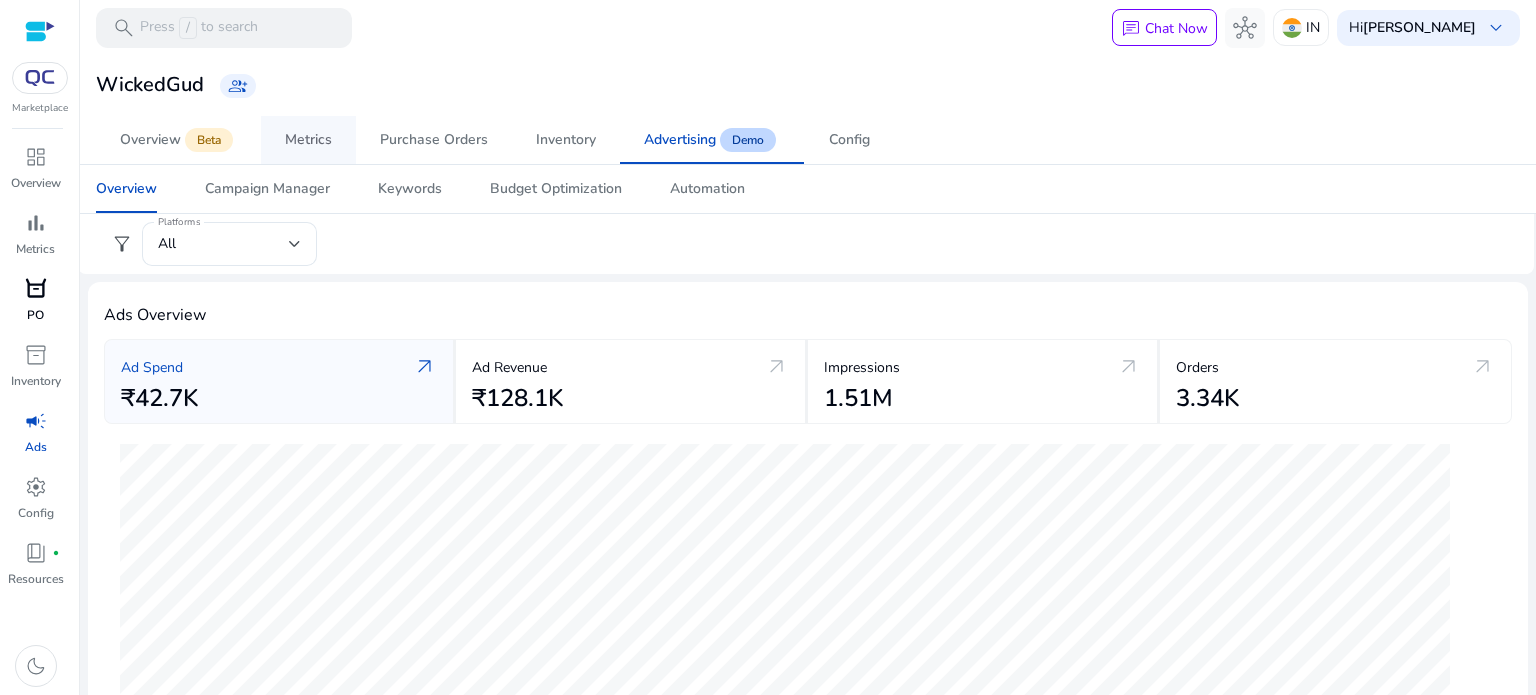 click on "Metrics" at bounding box center (308, 140) 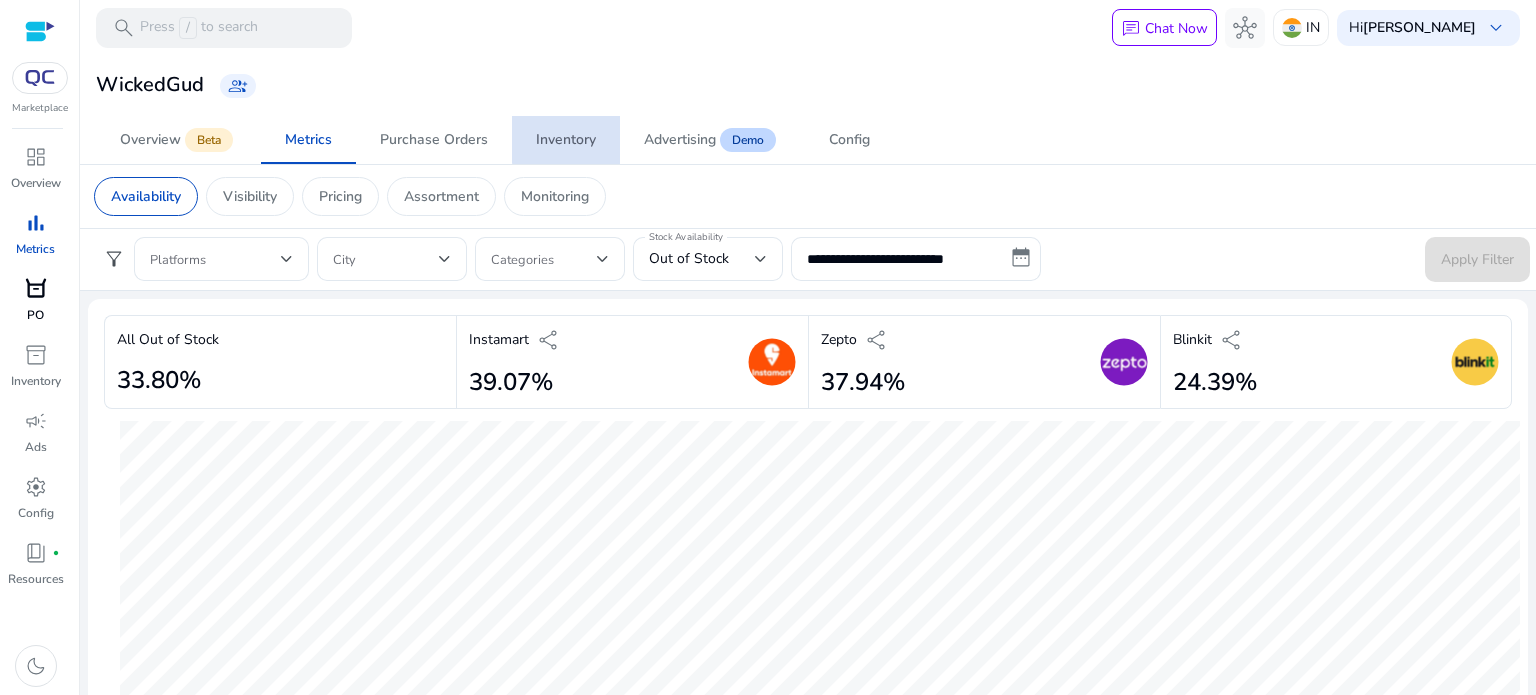 click on "Inventory" at bounding box center (566, 140) 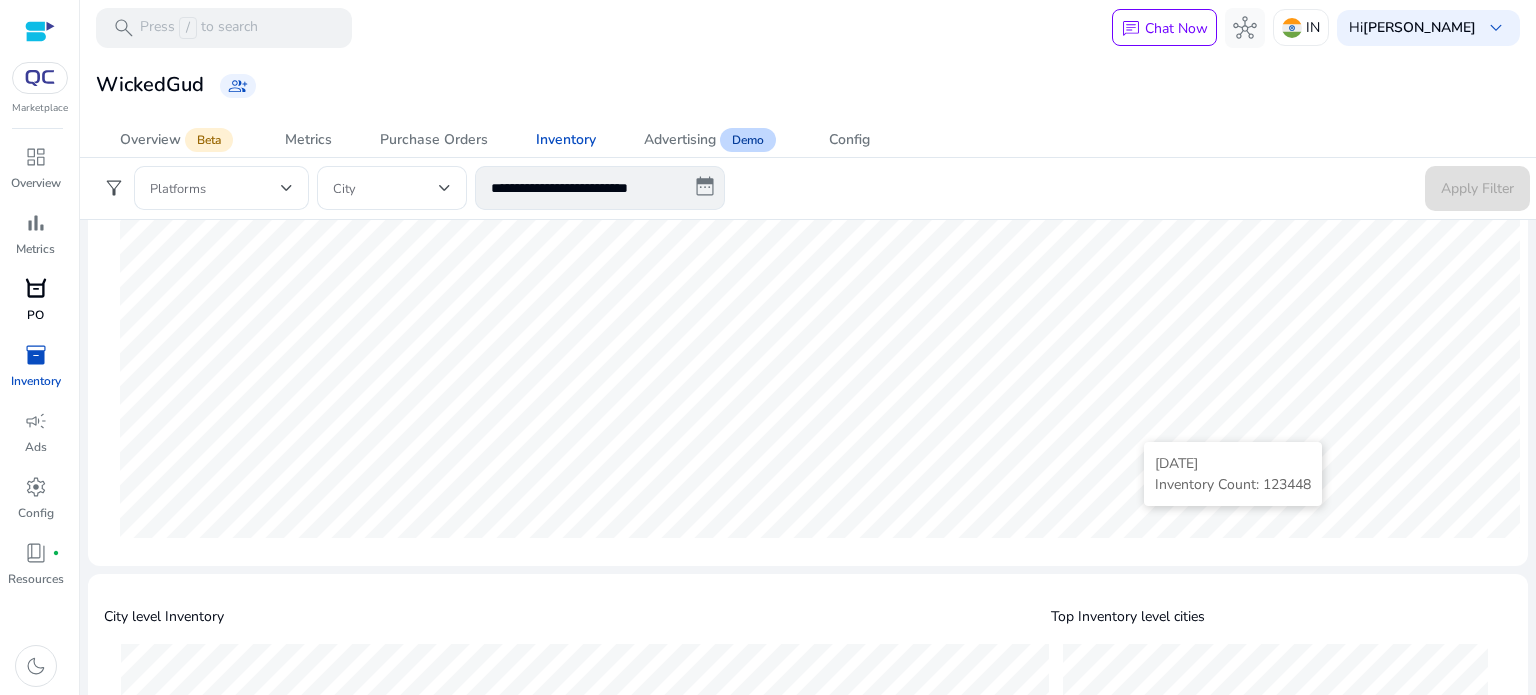 scroll, scrollTop: 0, scrollLeft: 0, axis: both 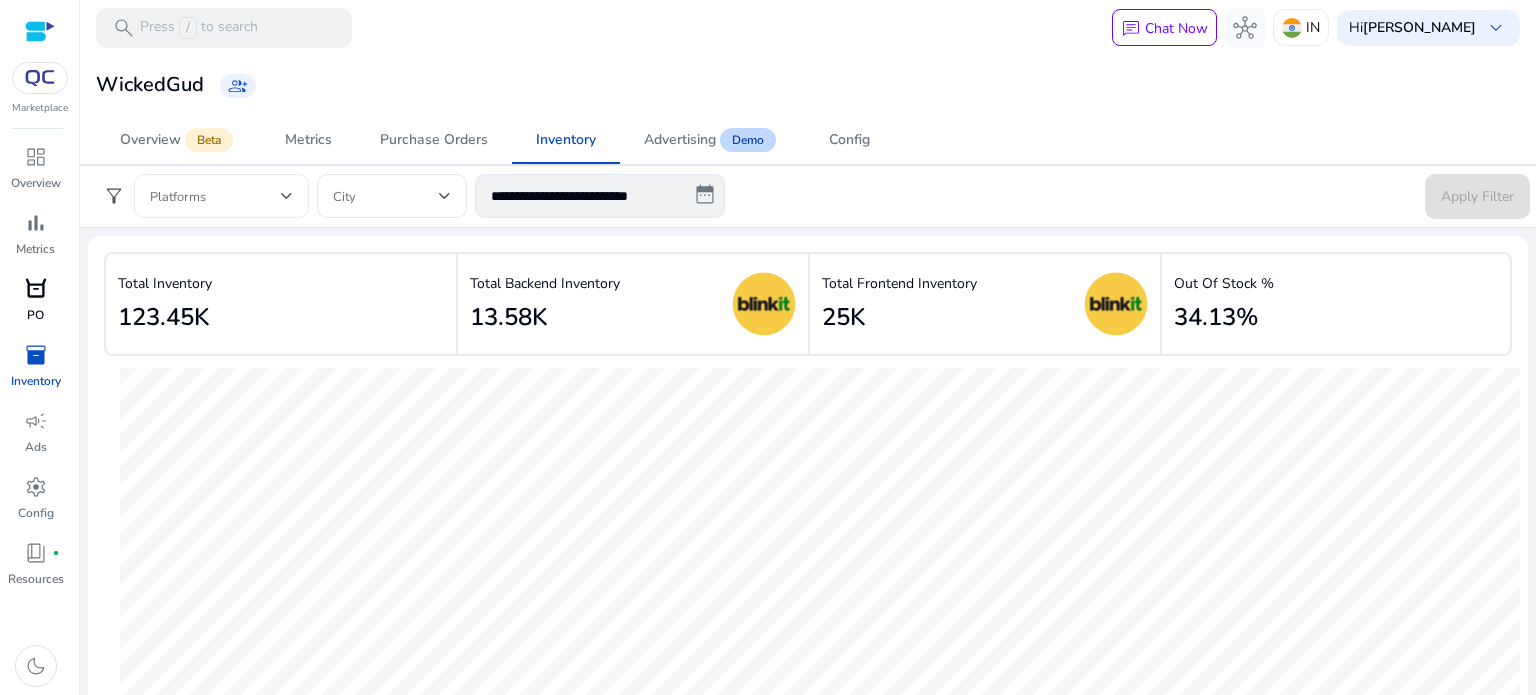 click at bounding box center [215, 196] 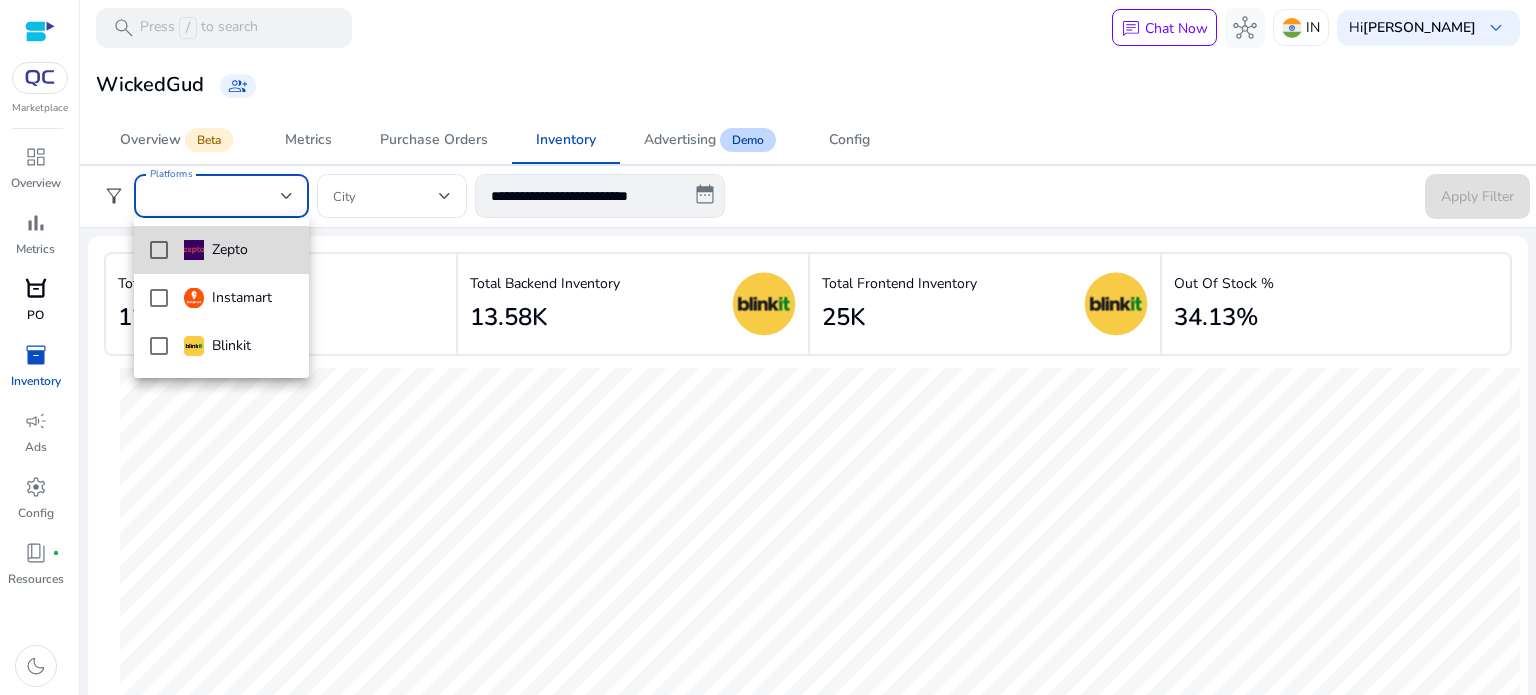 click on "Zepto" at bounding box center (221, 250) 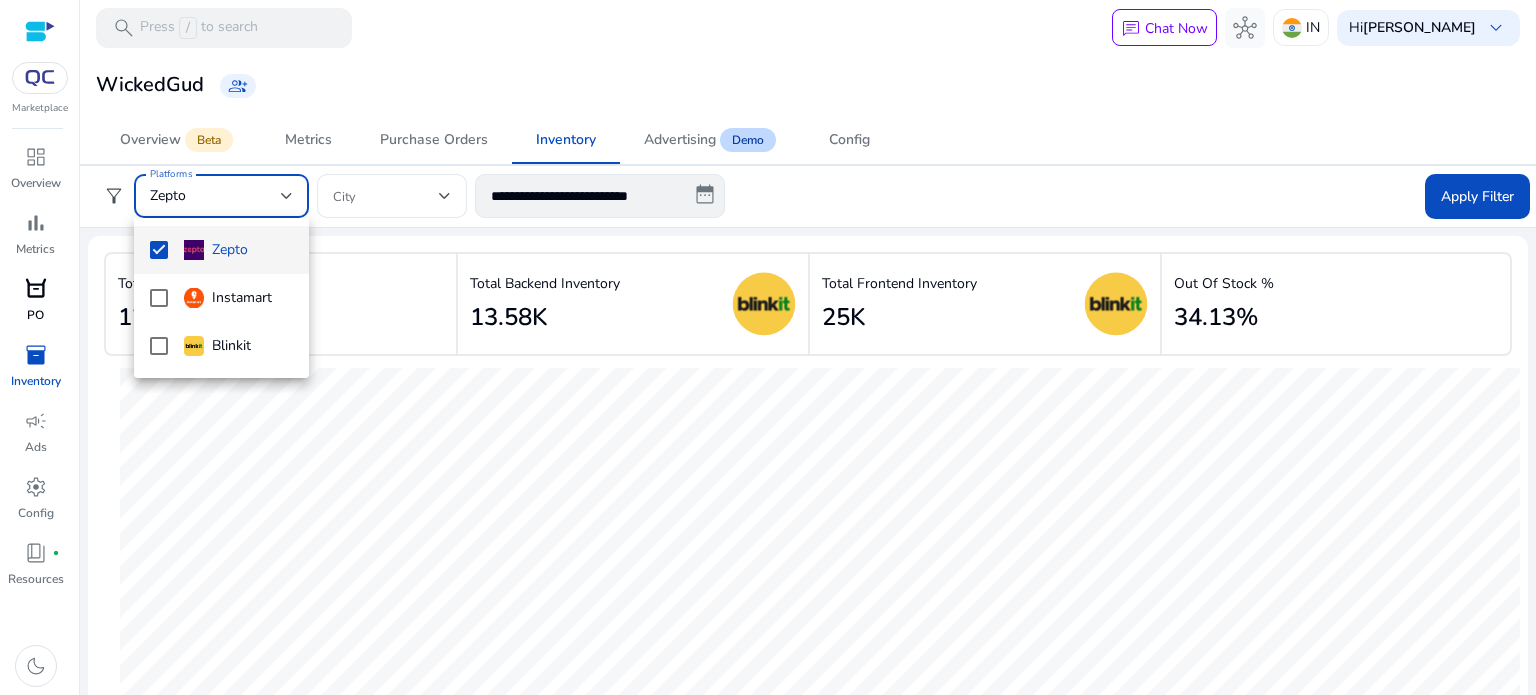 click at bounding box center (768, 347) 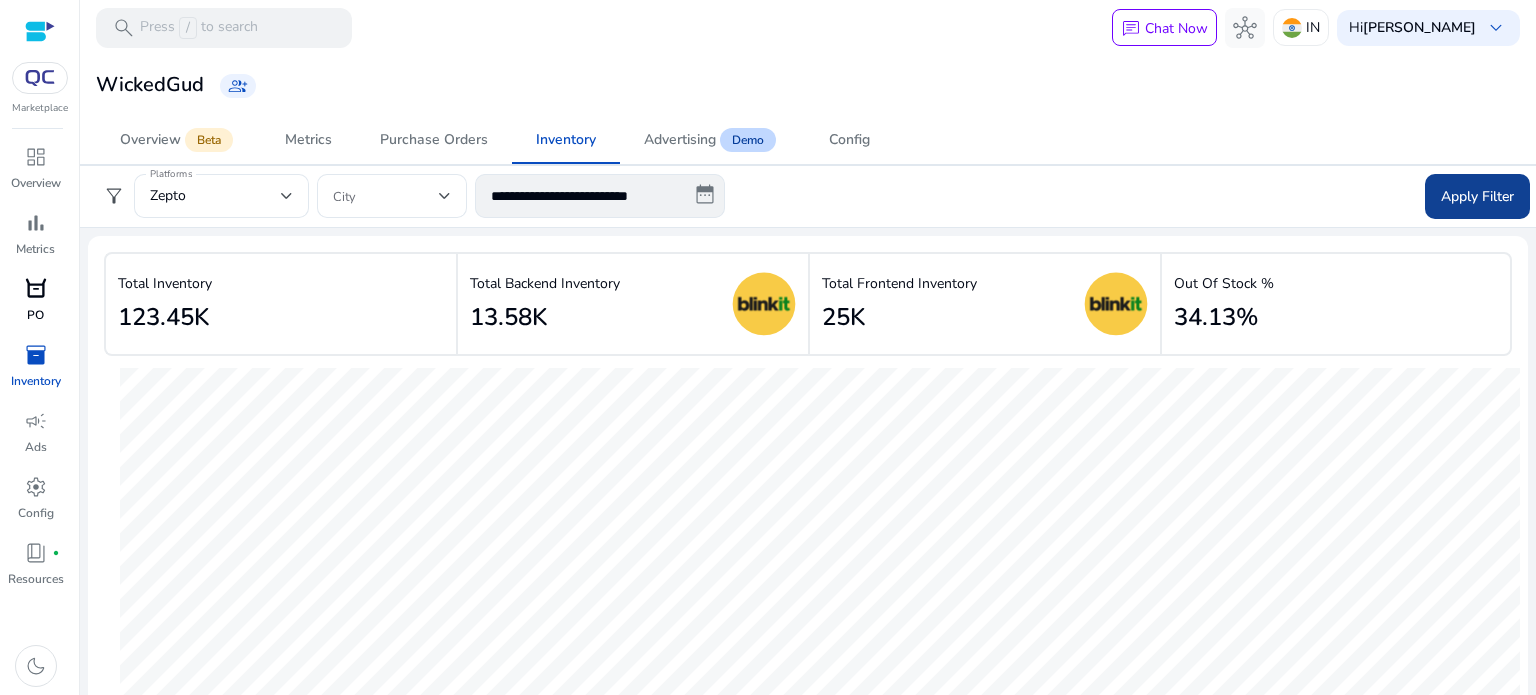 click on "Apply Filter" 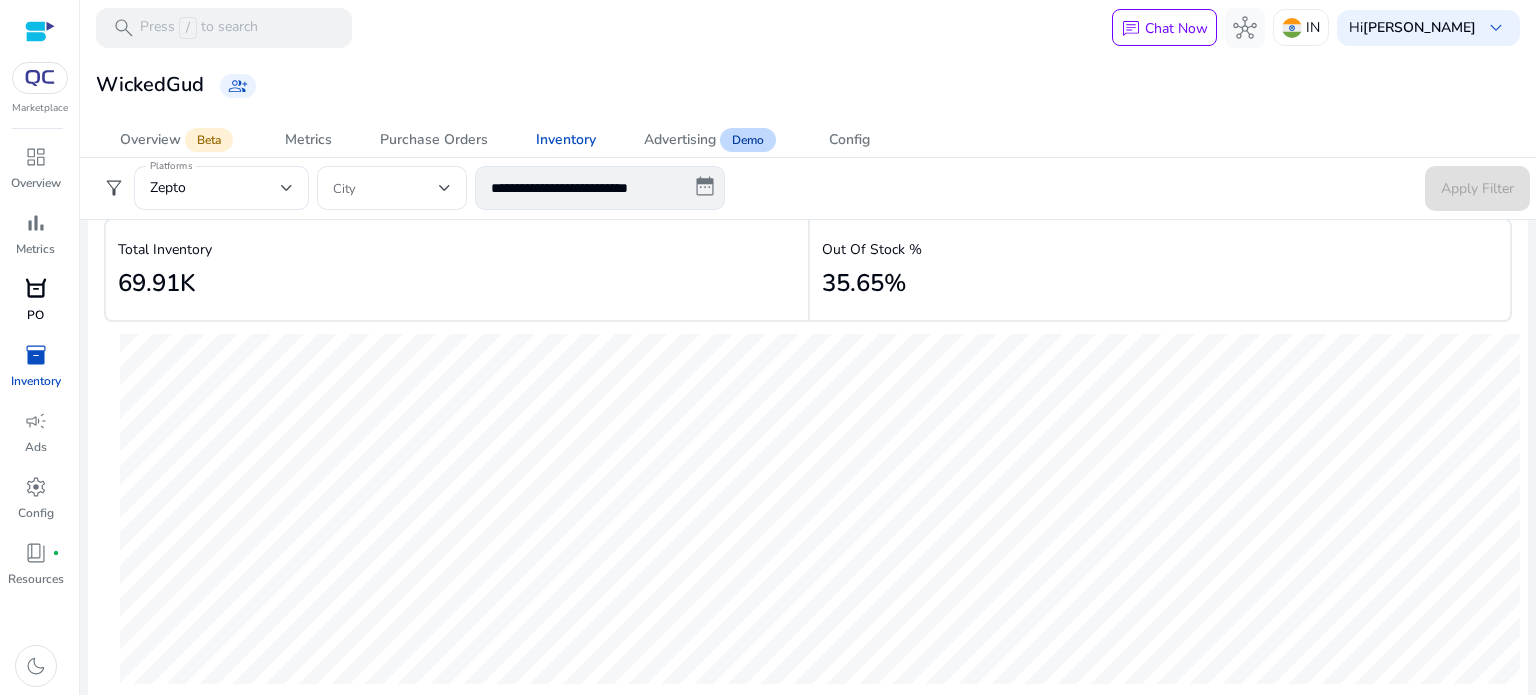 scroll, scrollTop: 0, scrollLeft: 0, axis: both 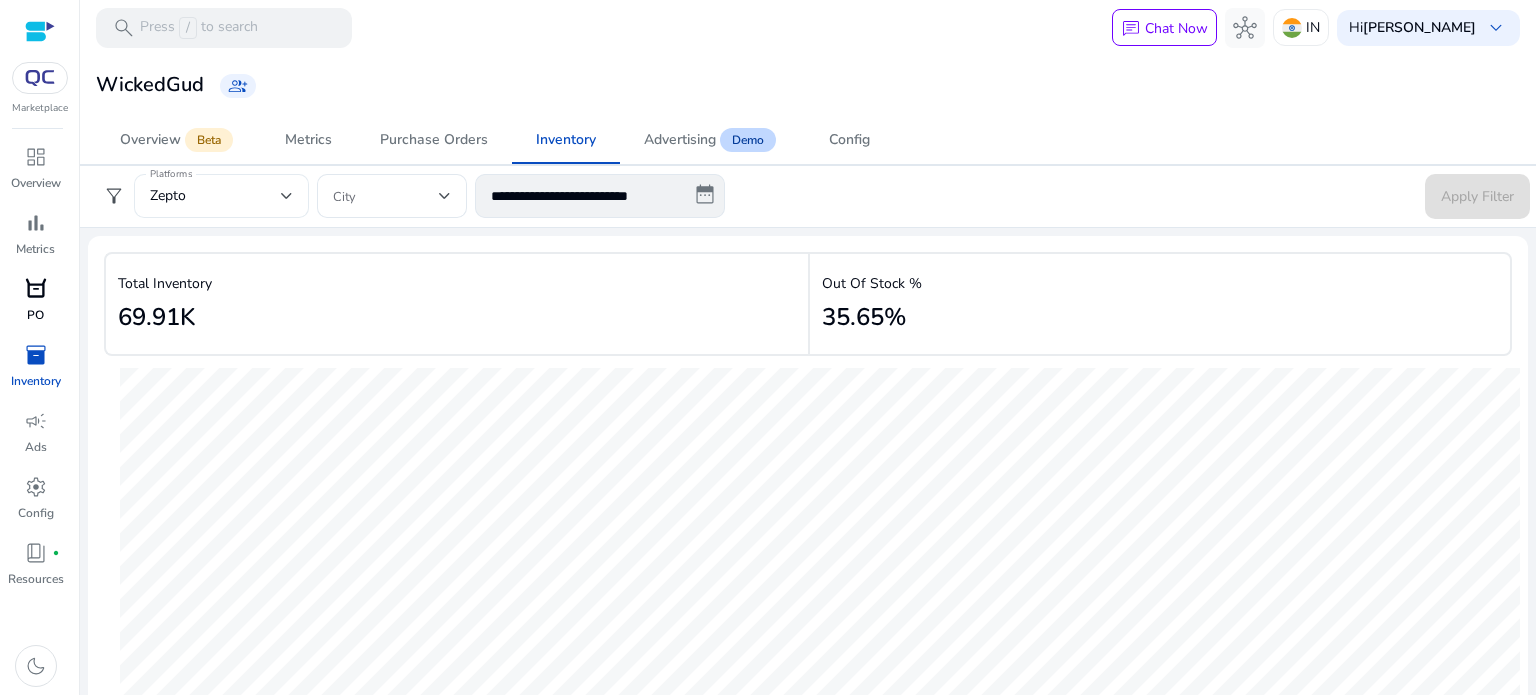 click on "Zepto" at bounding box center [215, 196] 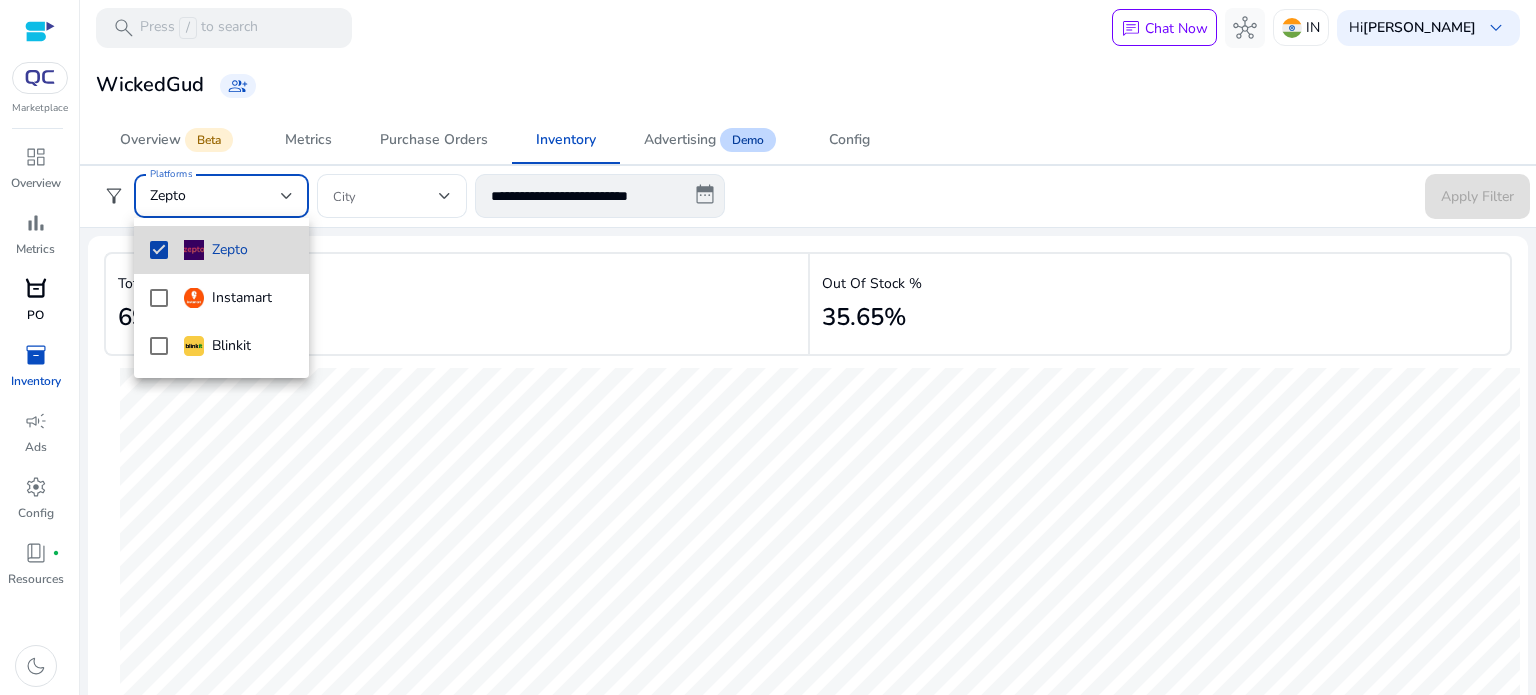 click on "Zepto" at bounding box center (221, 250) 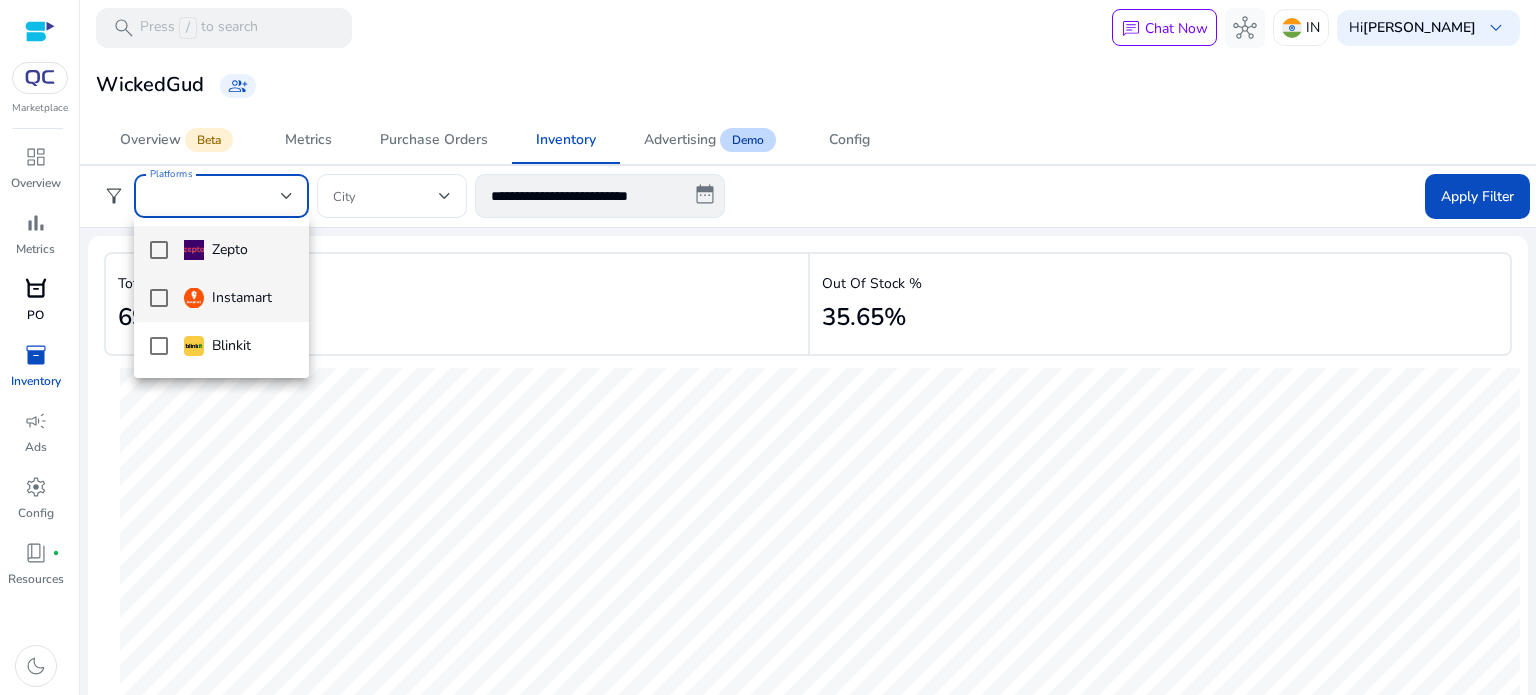 click at bounding box center [159, 298] 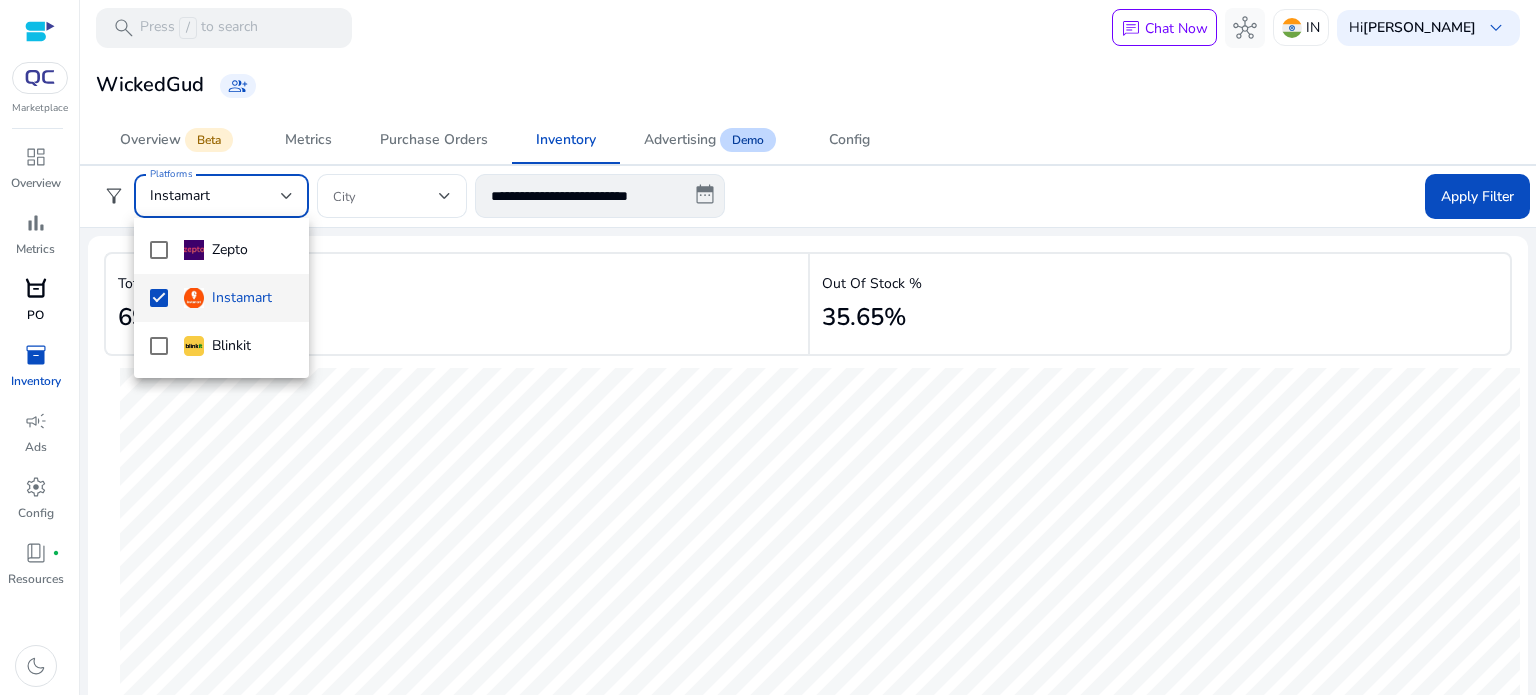 click at bounding box center [768, 347] 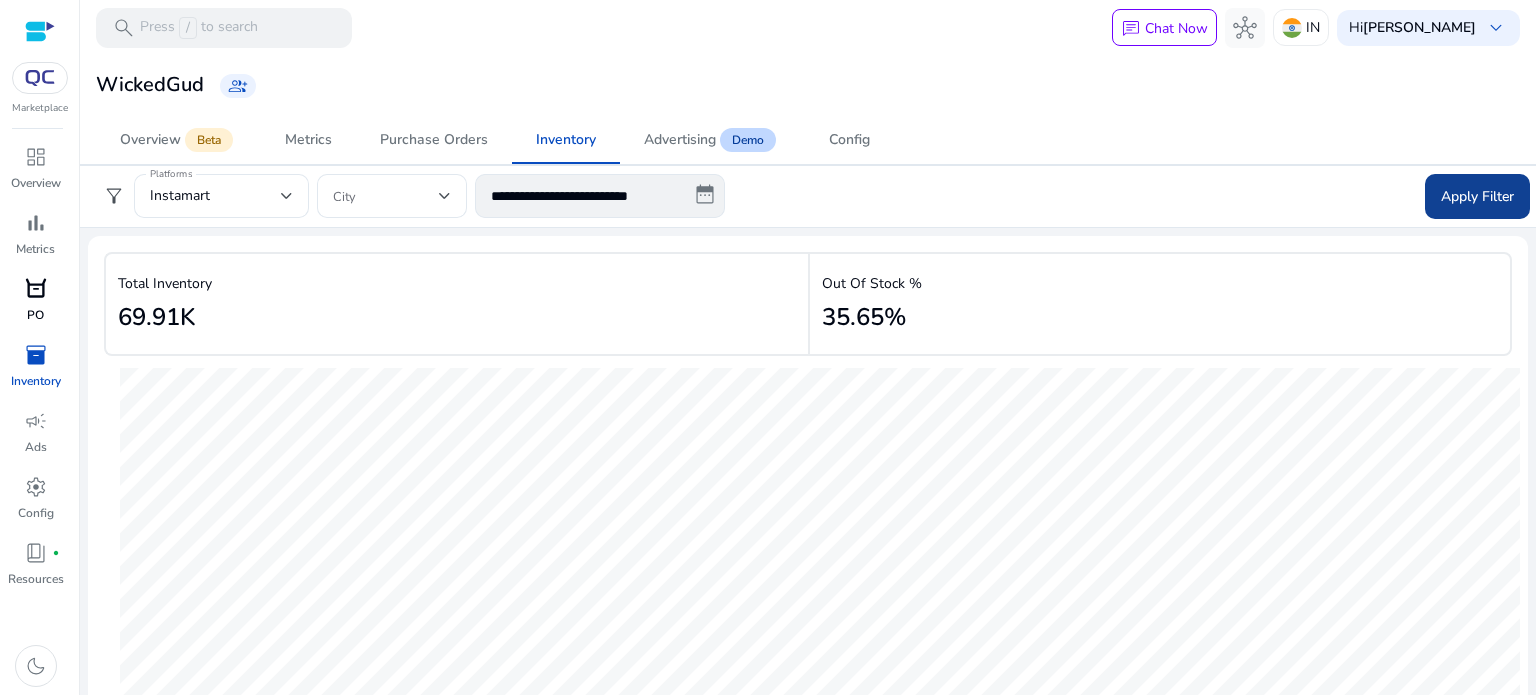 click on "Apply Filter" 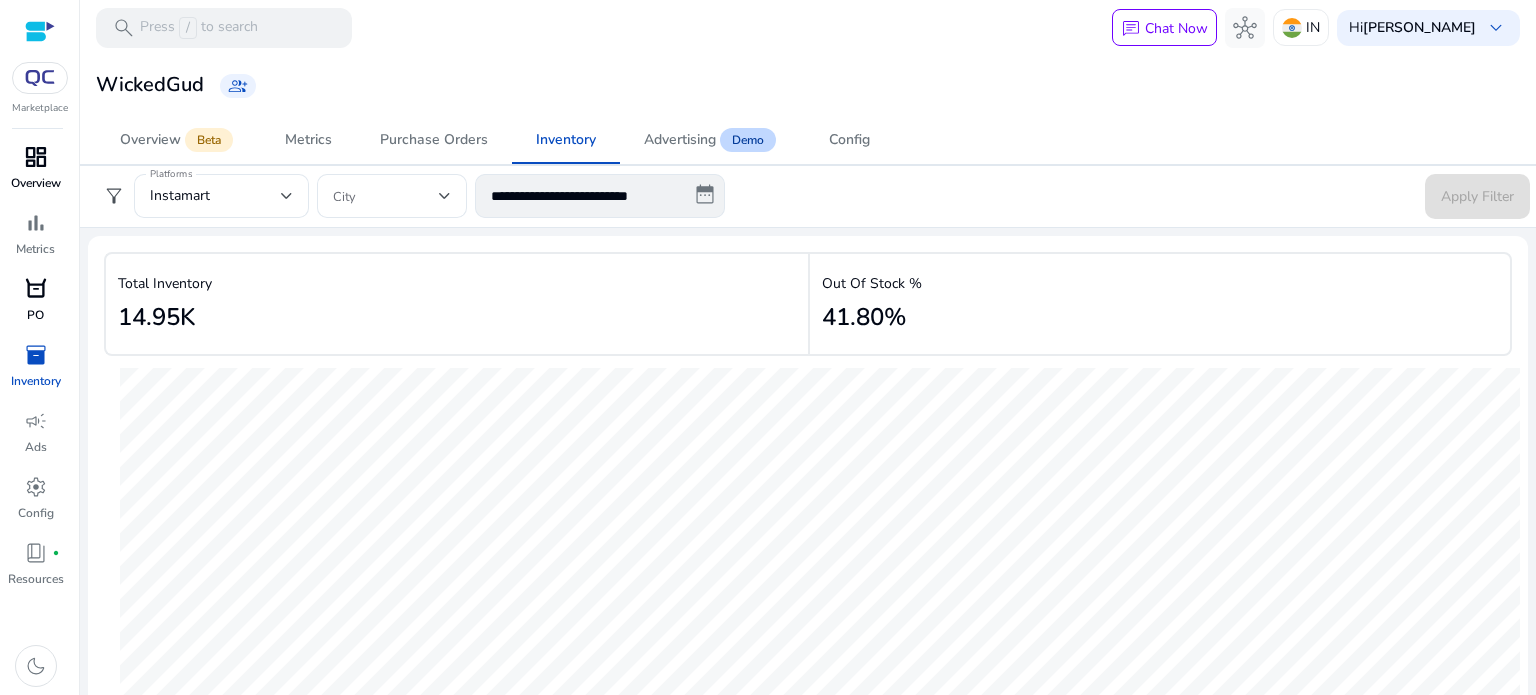 click on "dashboard" at bounding box center (36, 157) 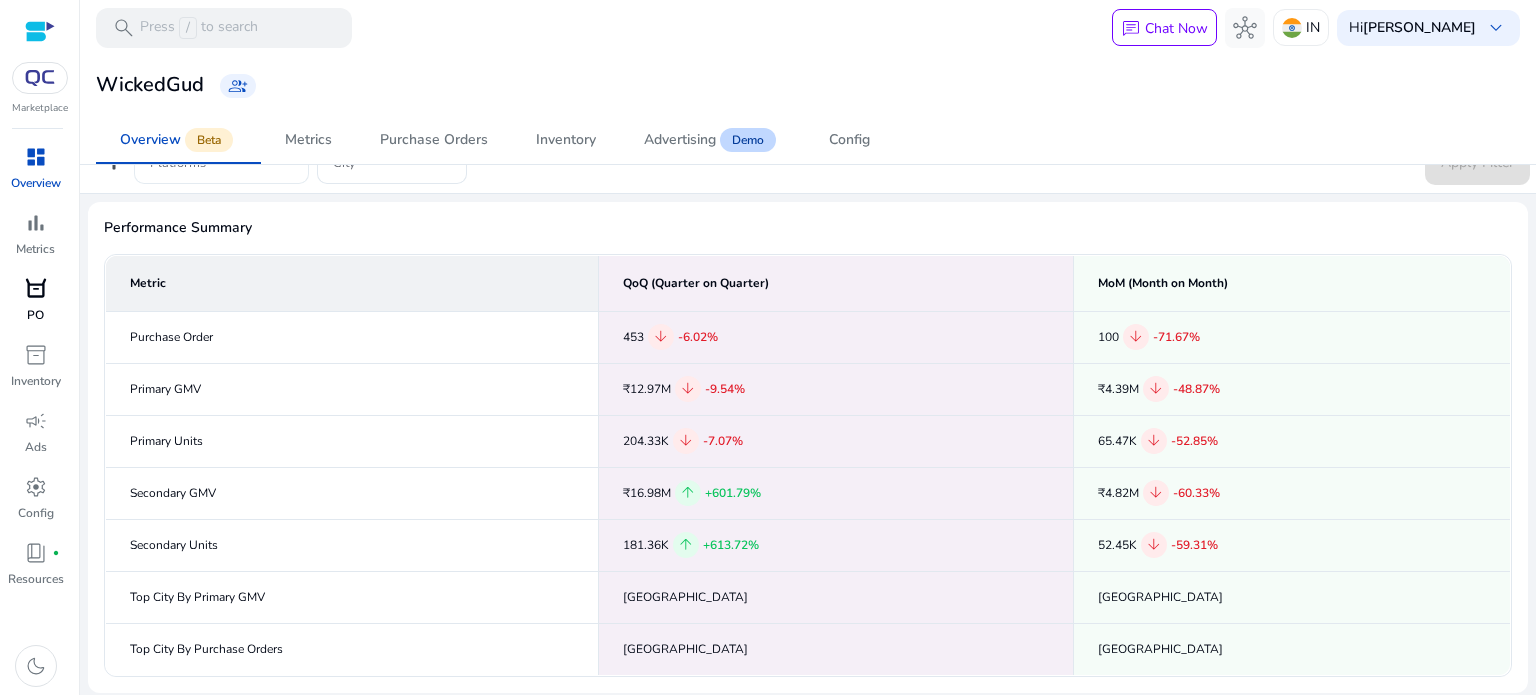 scroll, scrollTop: 0, scrollLeft: 0, axis: both 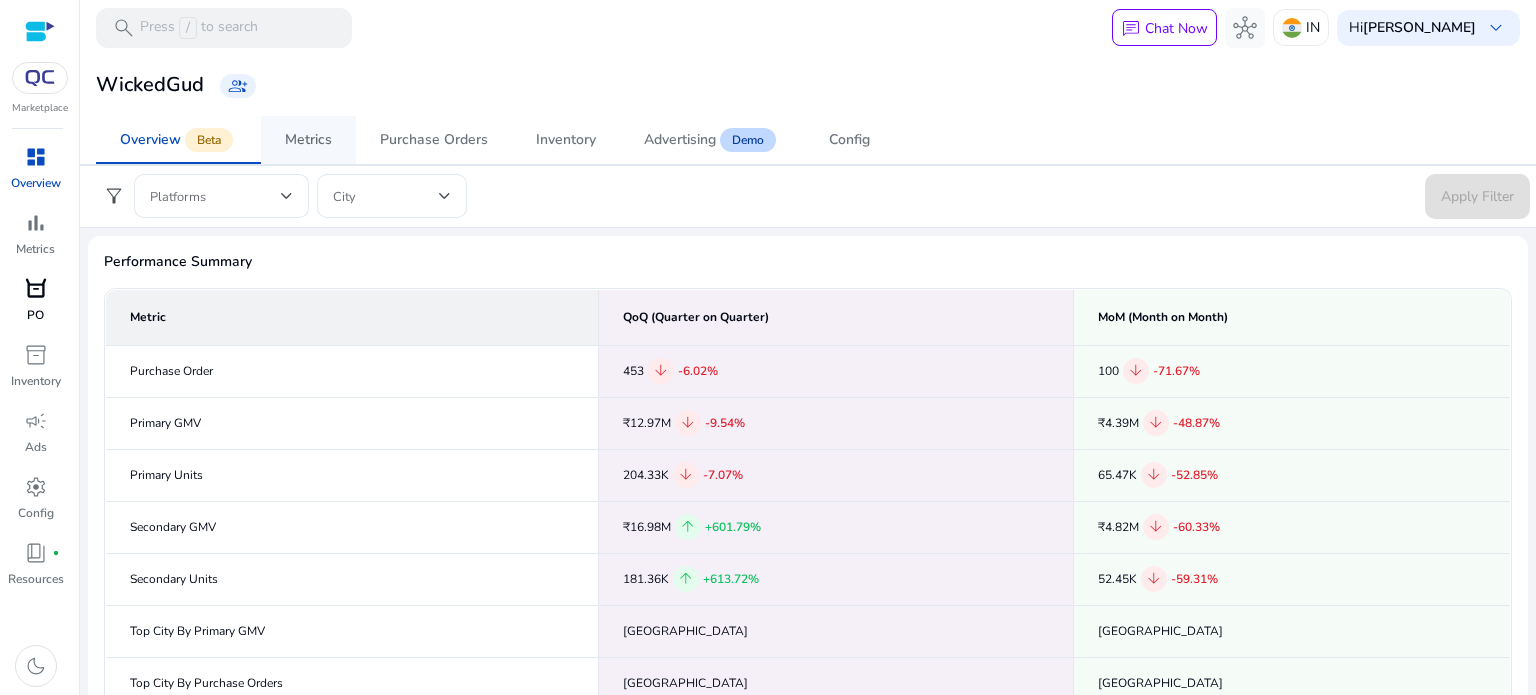click on "Metrics" at bounding box center (308, 140) 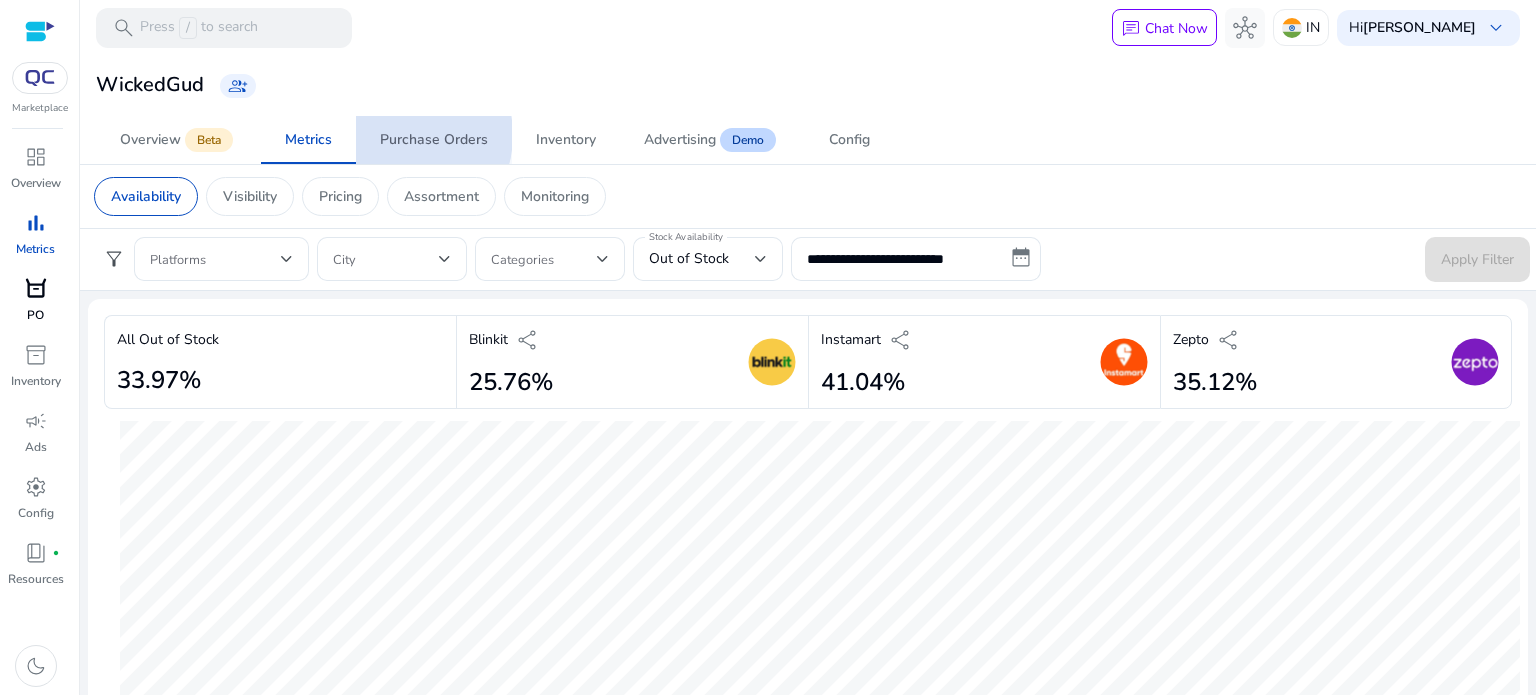 click on "Purchase Orders" at bounding box center (434, 140) 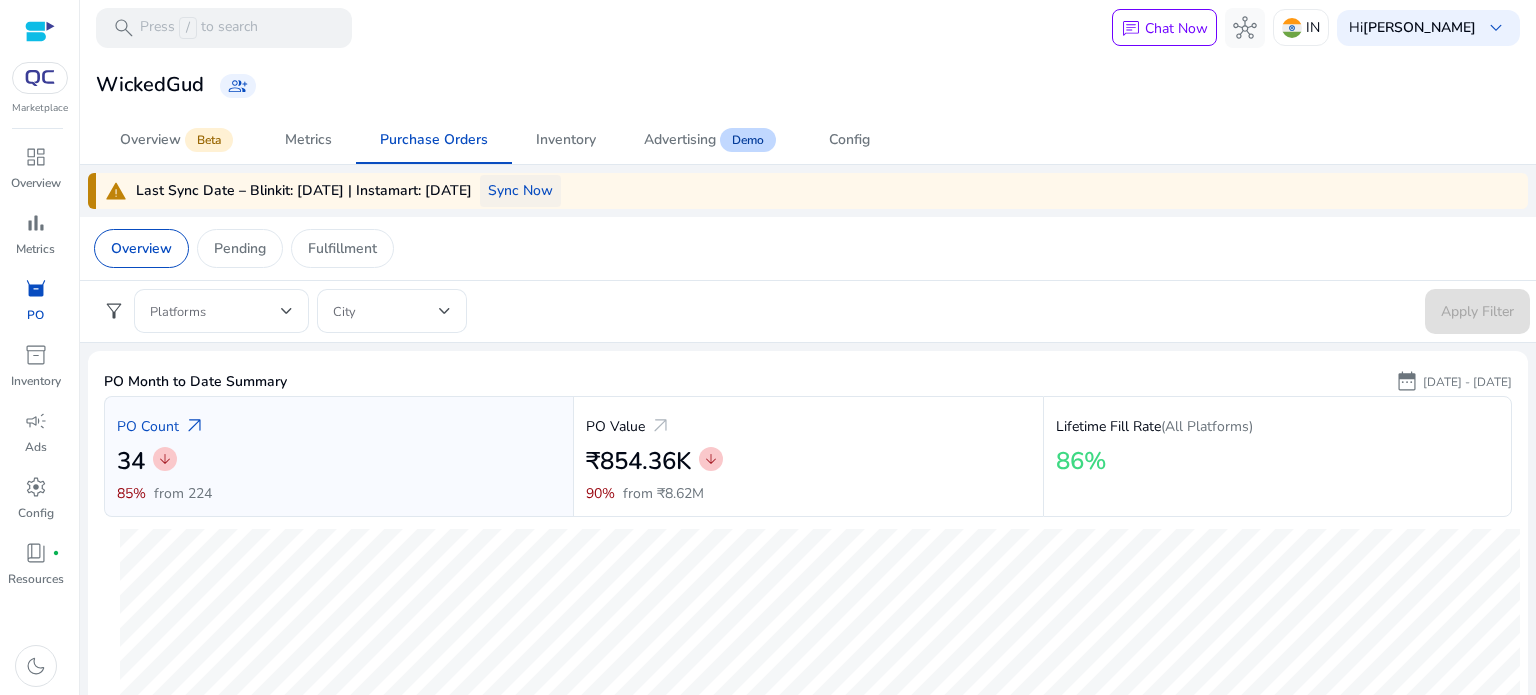 click on "Sync Now" at bounding box center [520, 190] 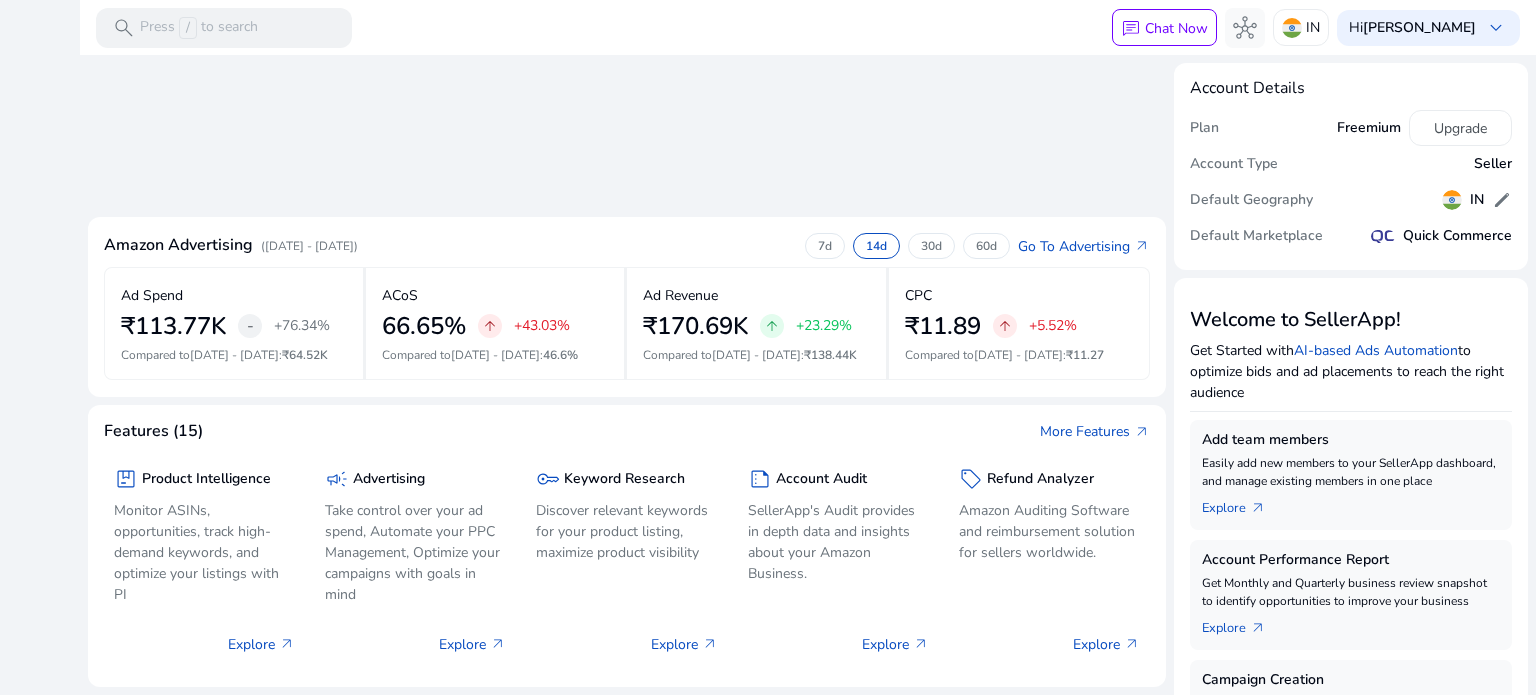 scroll, scrollTop: 0, scrollLeft: 0, axis: both 